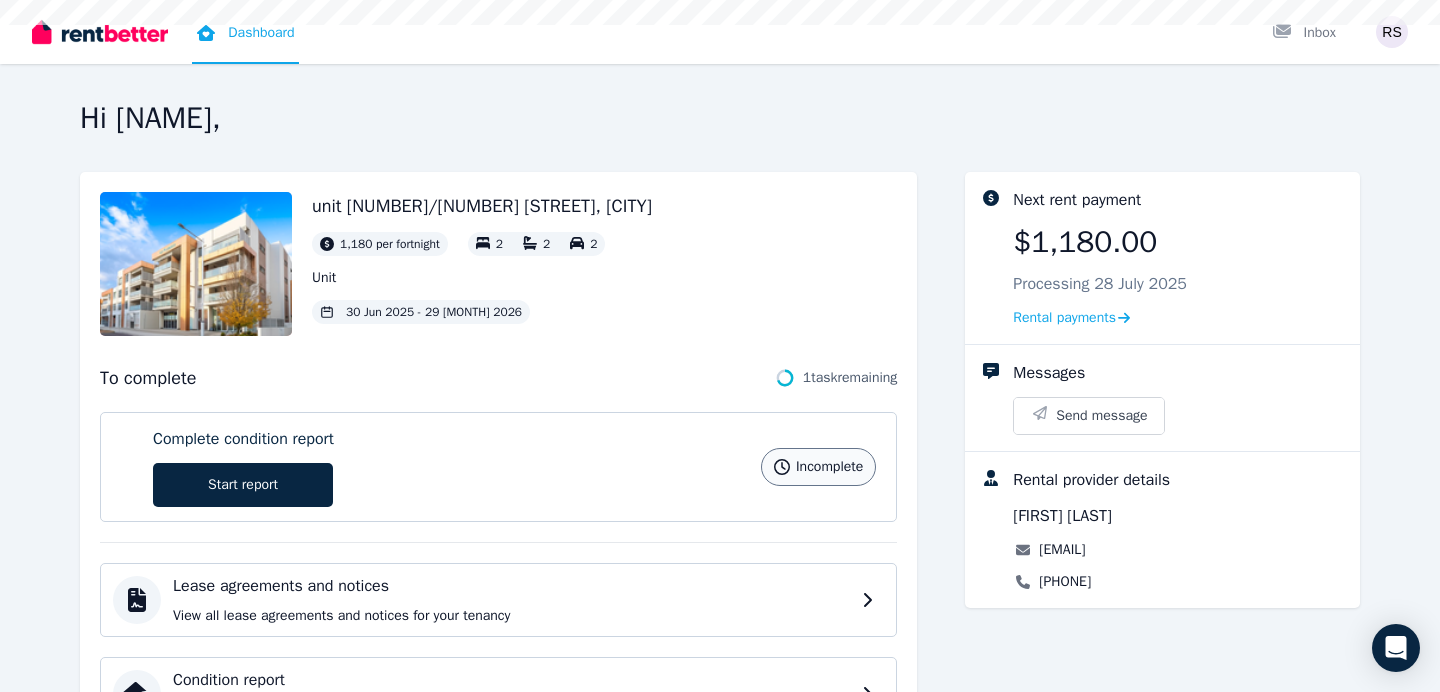 scroll, scrollTop: 0, scrollLeft: 0, axis: both 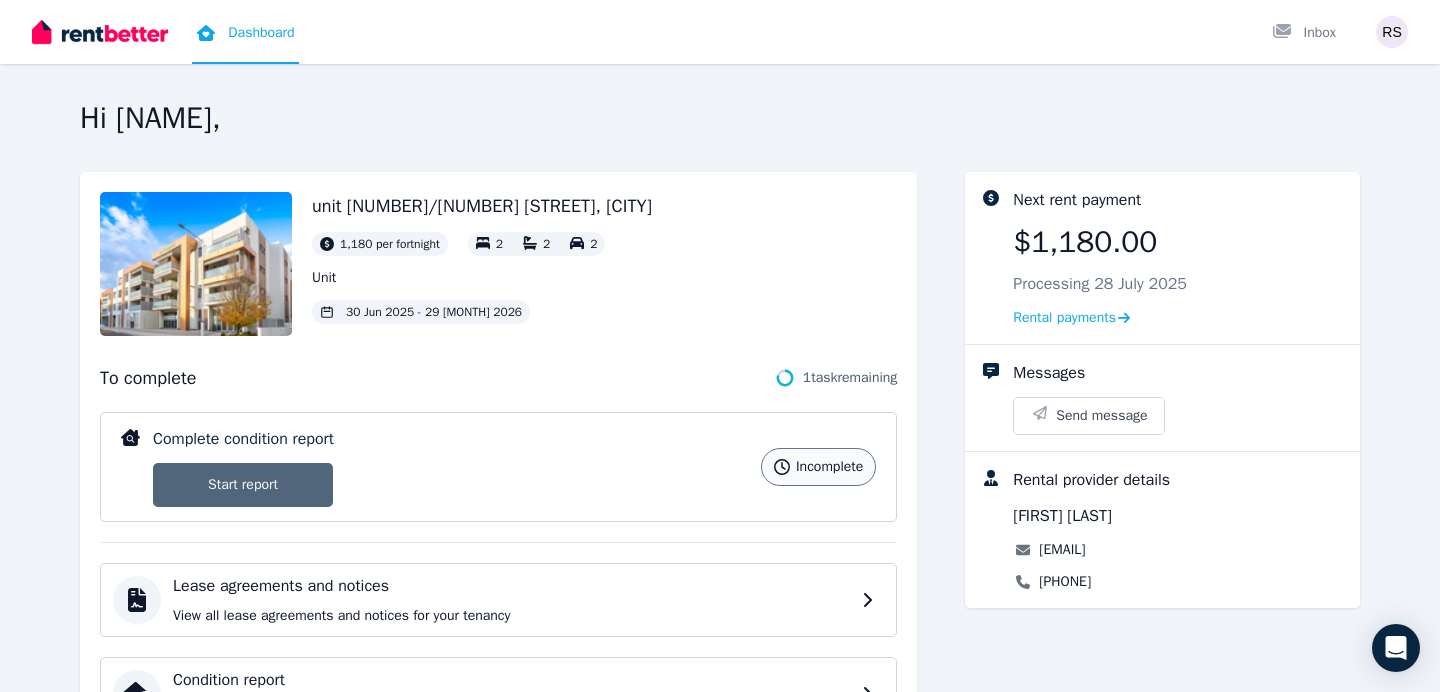 click on "Start report" at bounding box center (243, 485) 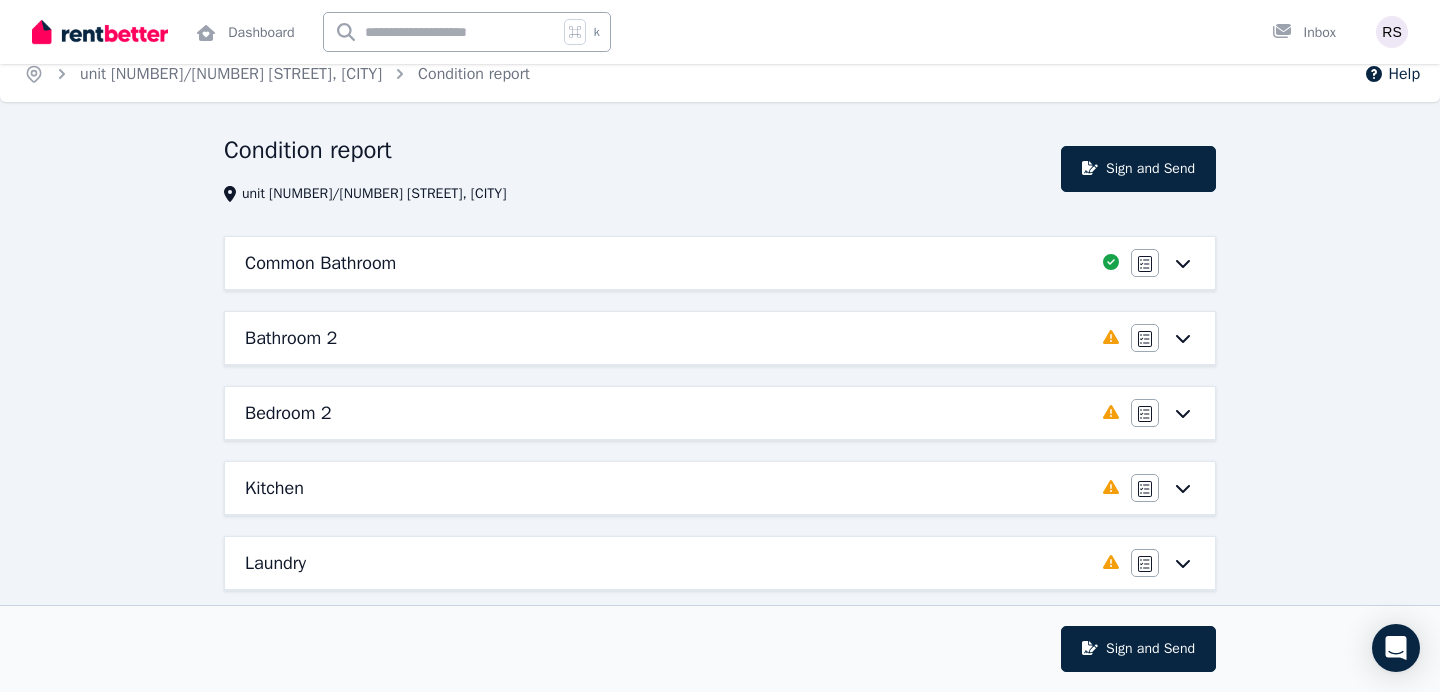 scroll, scrollTop: 0, scrollLeft: 0, axis: both 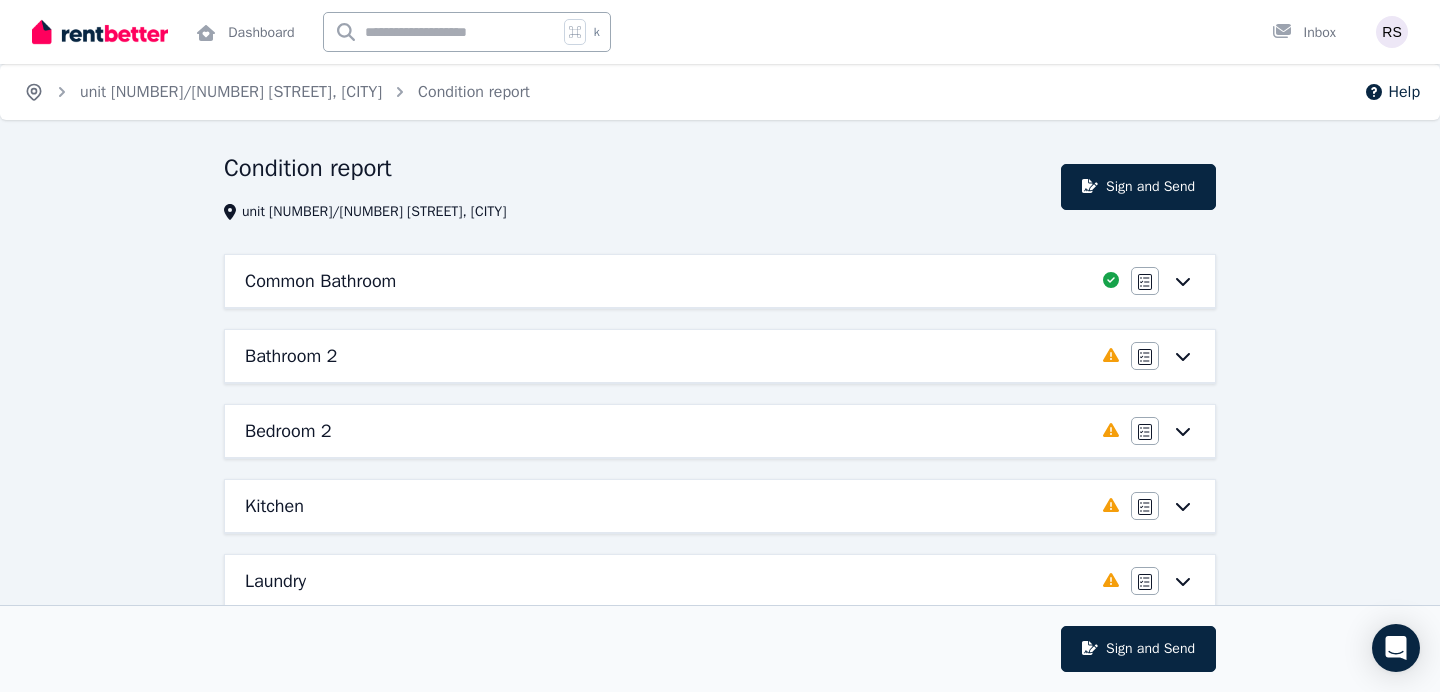 click 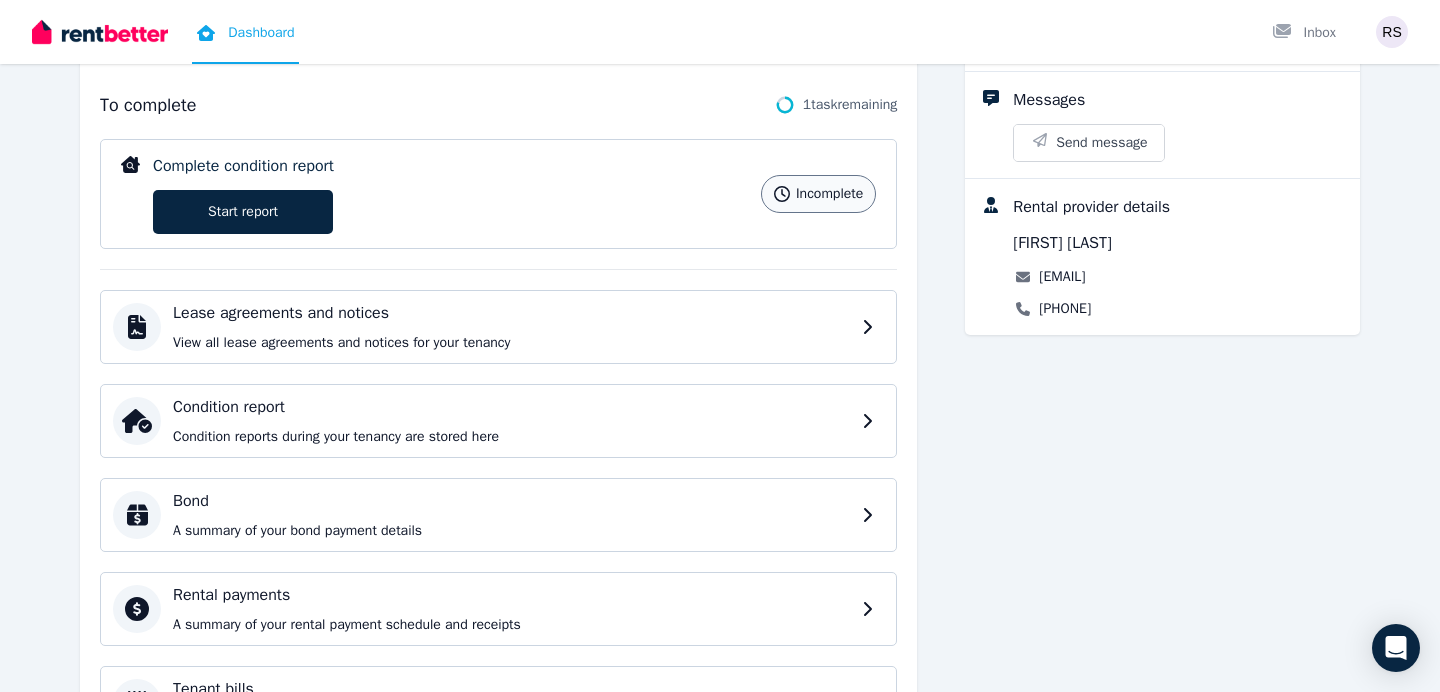 scroll, scrollTop: 284, scrollLeft: 0, axis: vertical 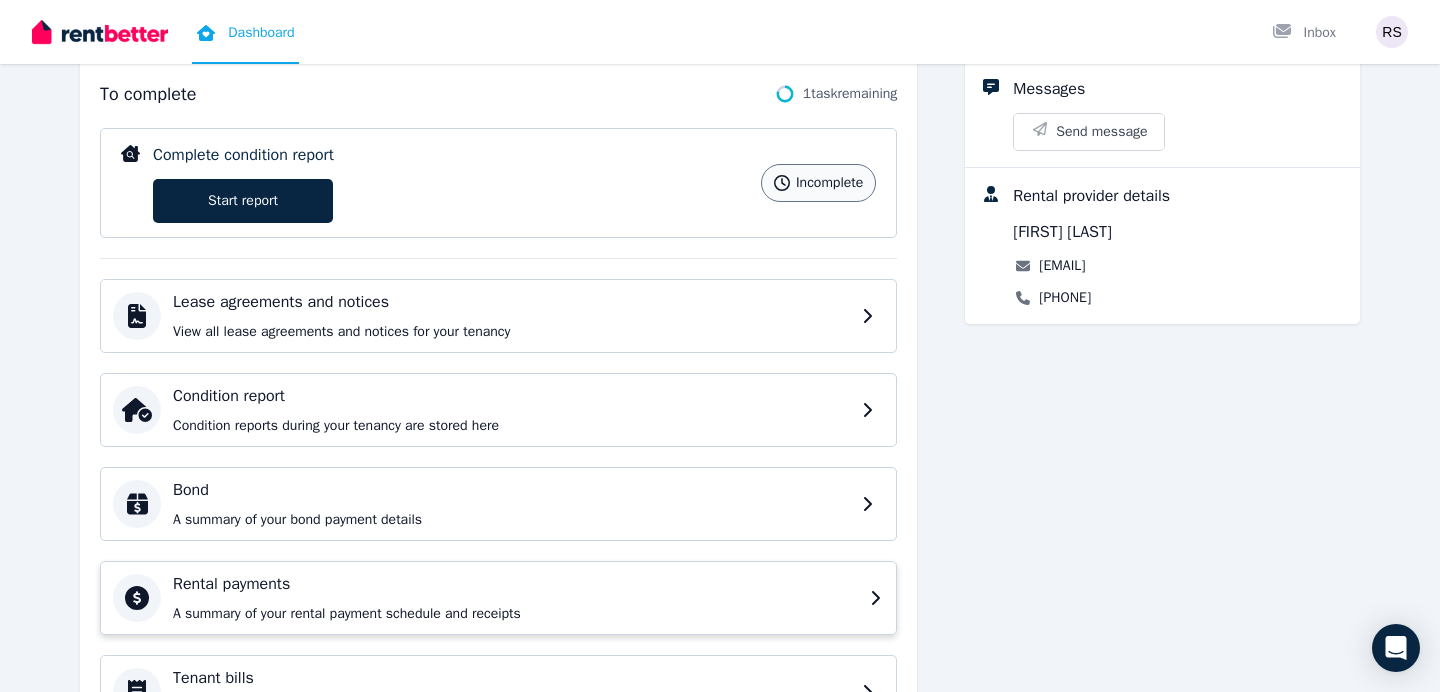 click on "Rental payments" at bounding box center (515, 584) 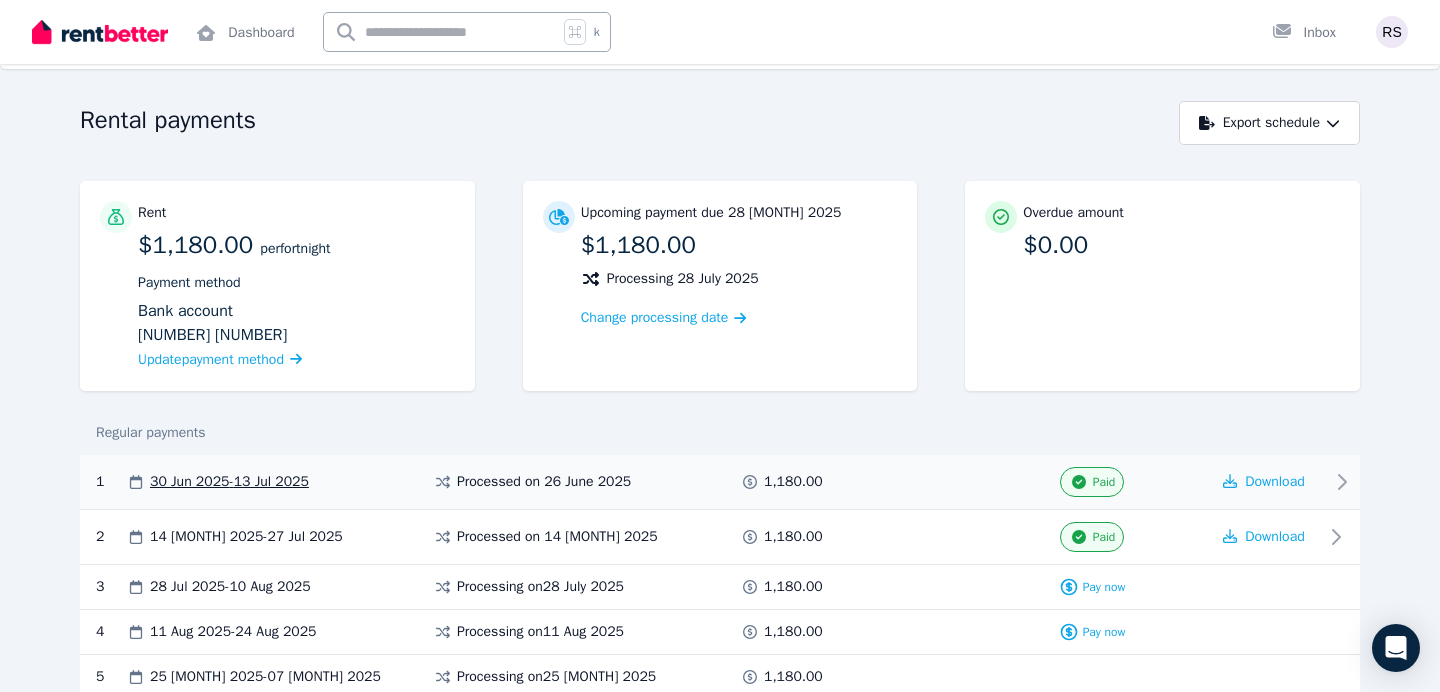 scroll, scrollTop: 0, scrollLeft: 0, axis: both 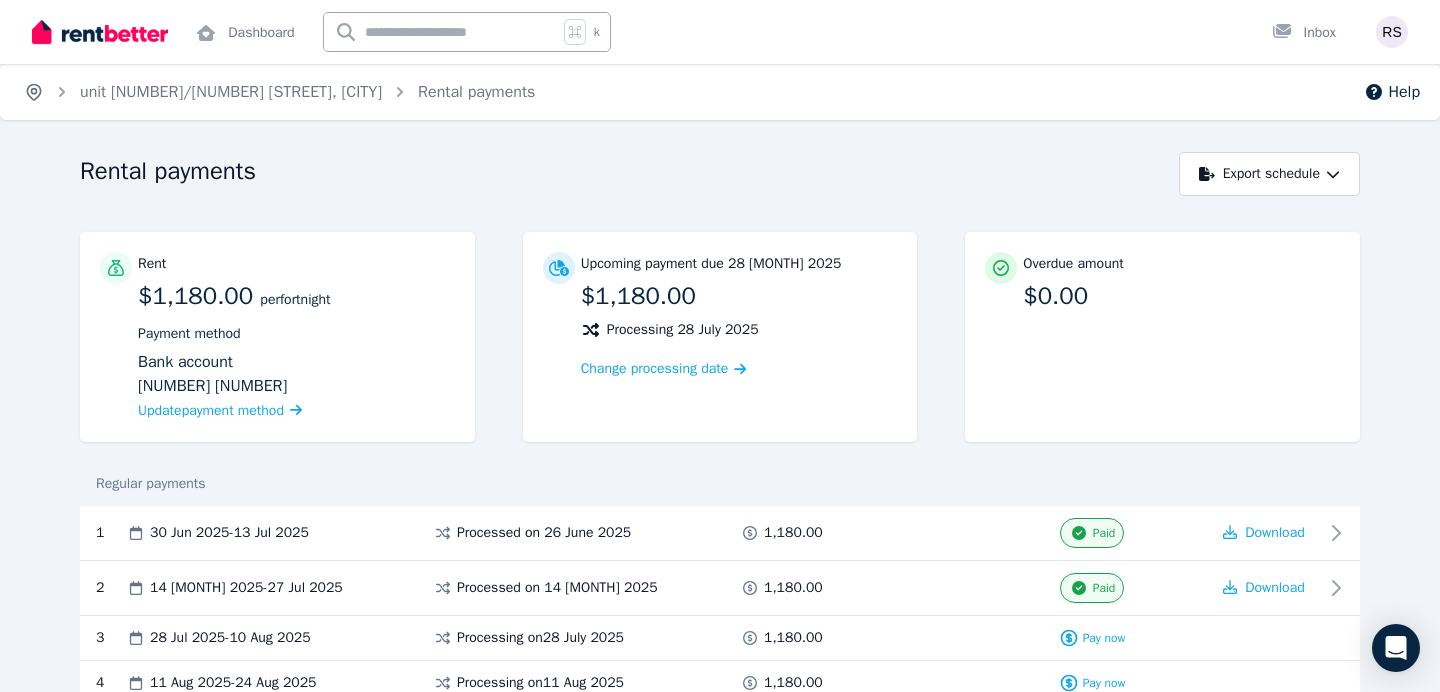 click 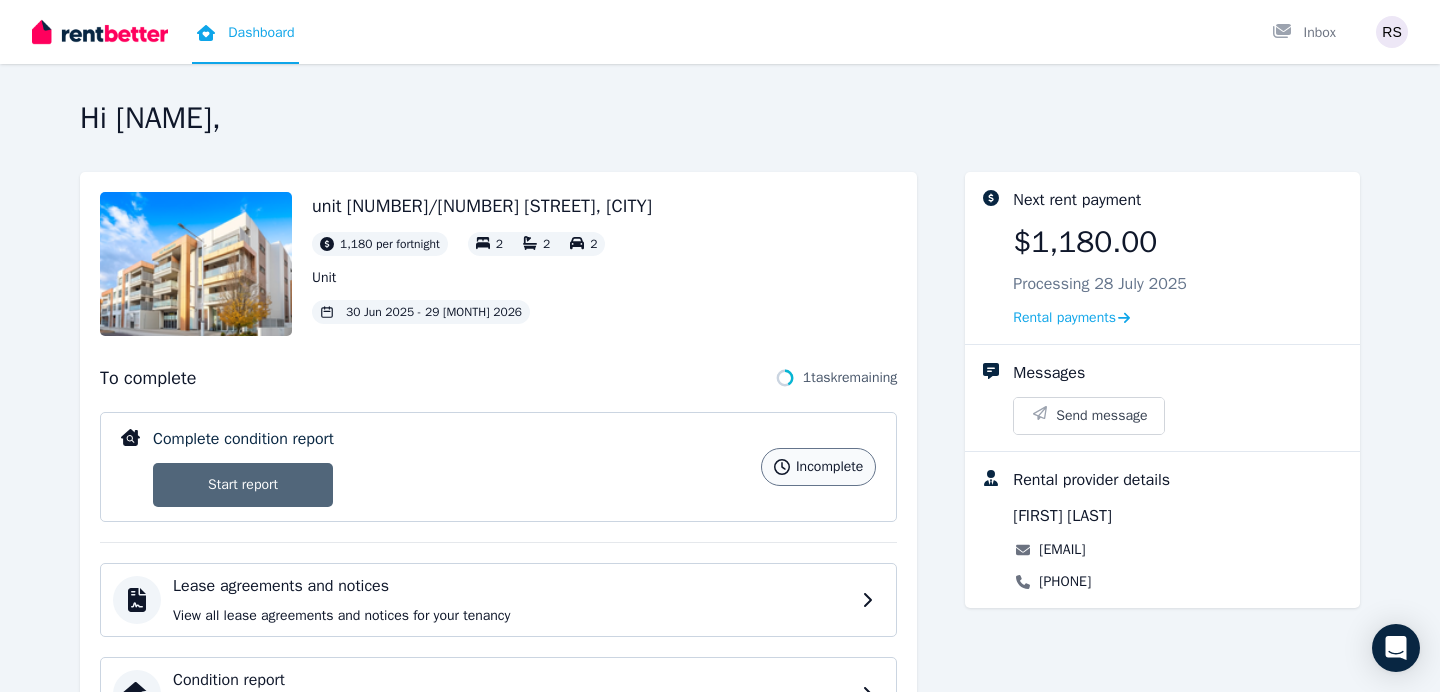 click on "Start report" at bounding box center [243, 485] 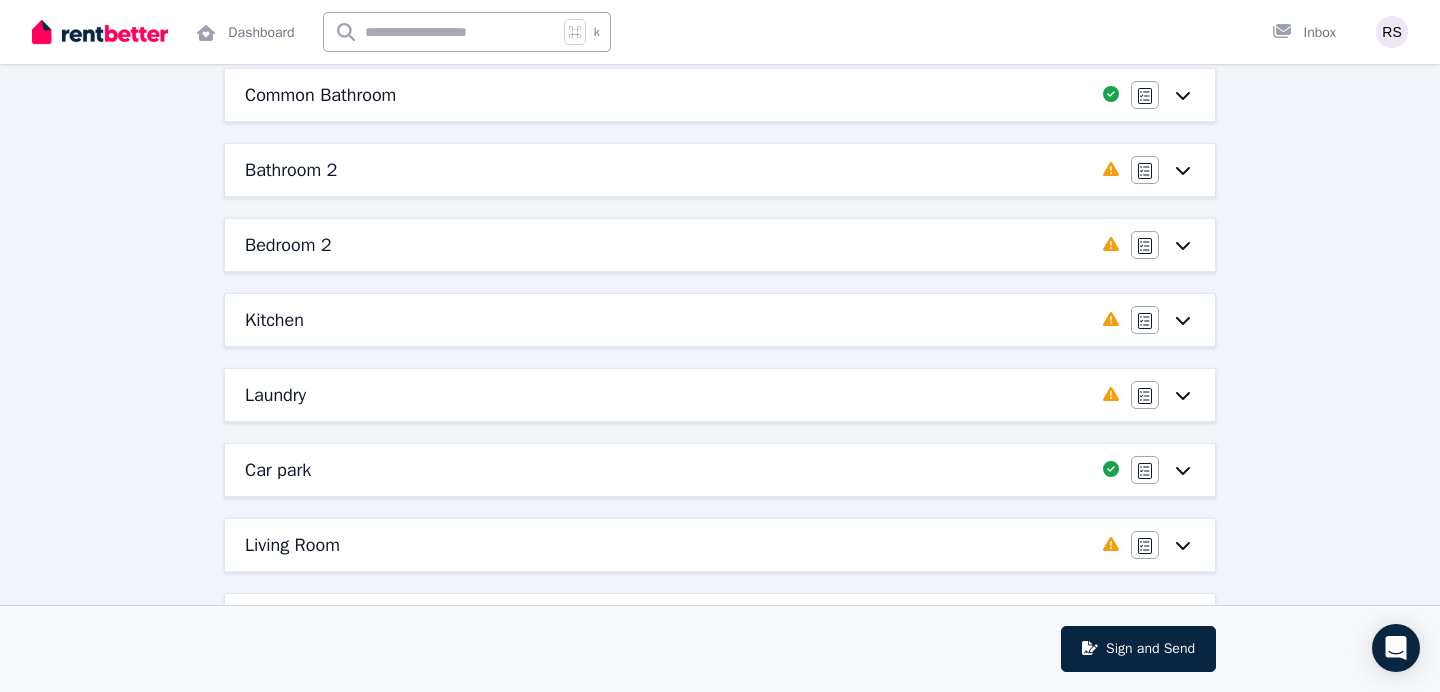 scroll, scrollTop: 192, scrollLeft: 0, axis: vertical 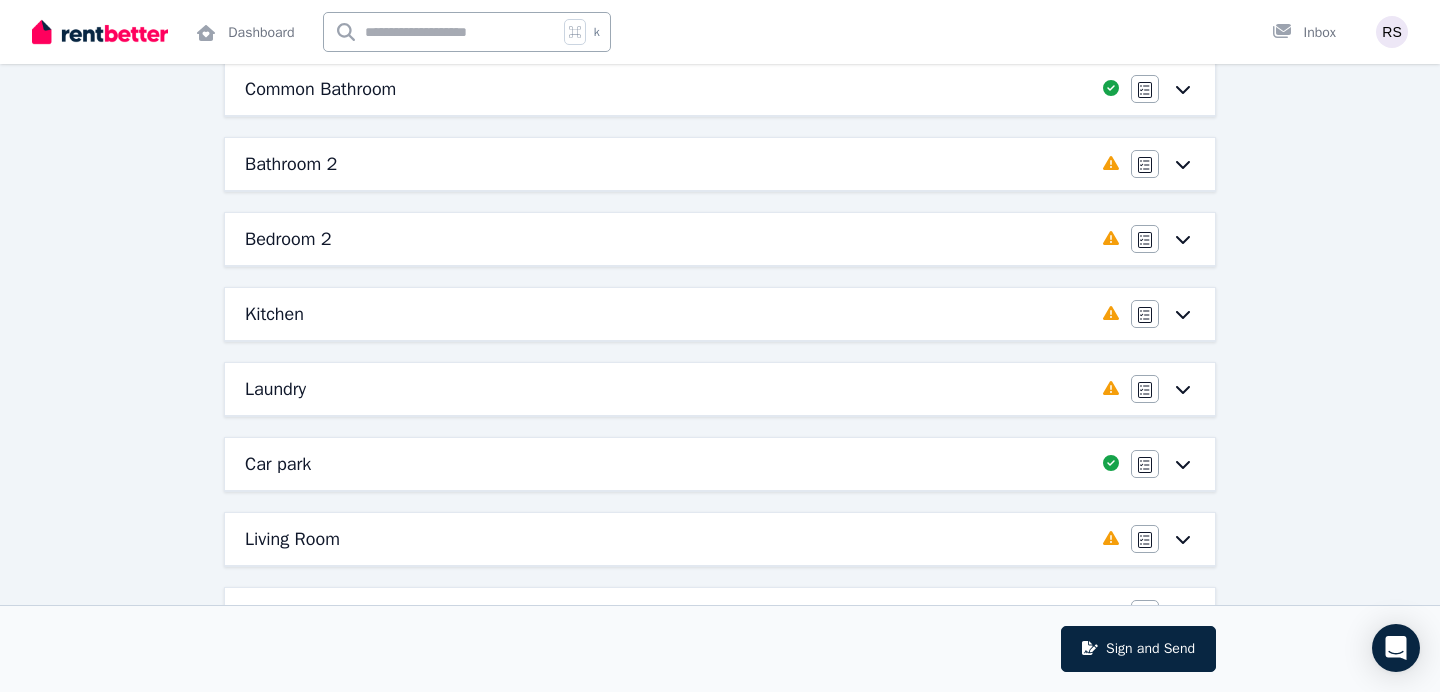 click on "Kitchen" at bounding box center (668, 314) 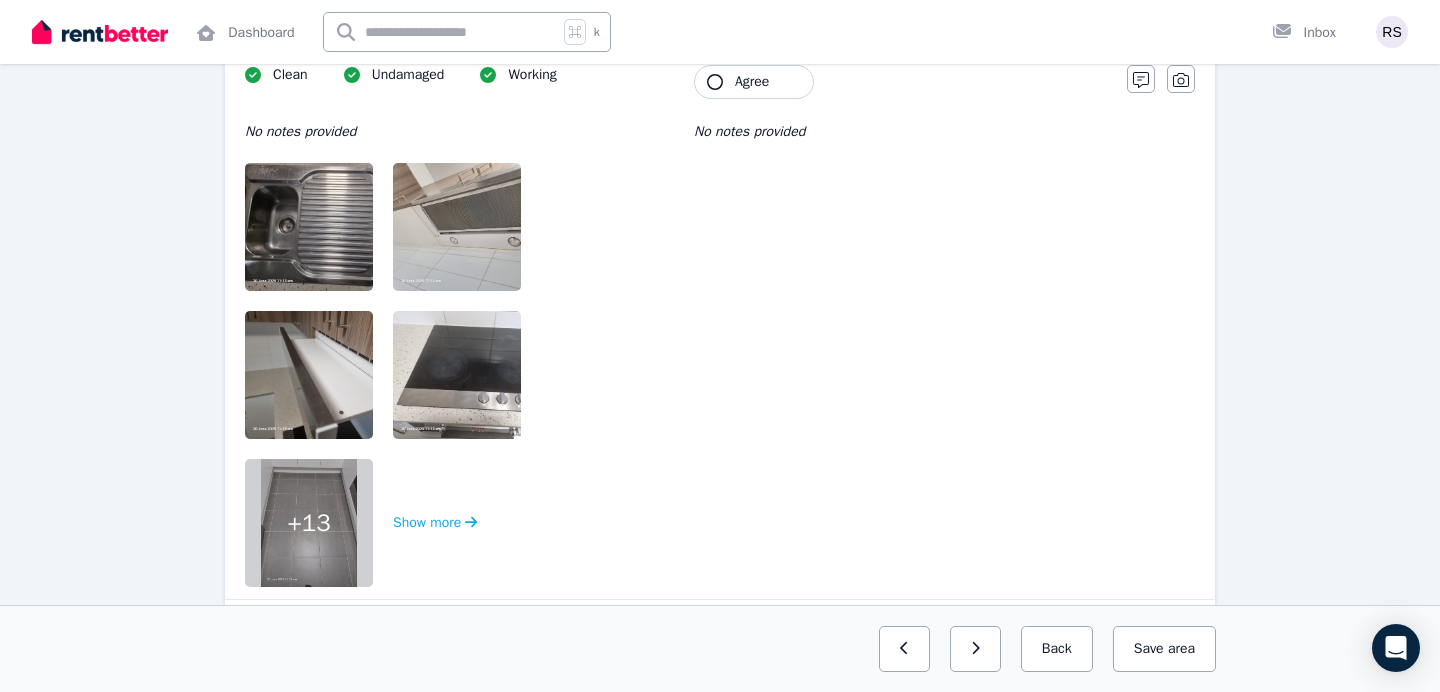 scroll, scrollTop: 310, scrollLeft: 0, axis: vertical 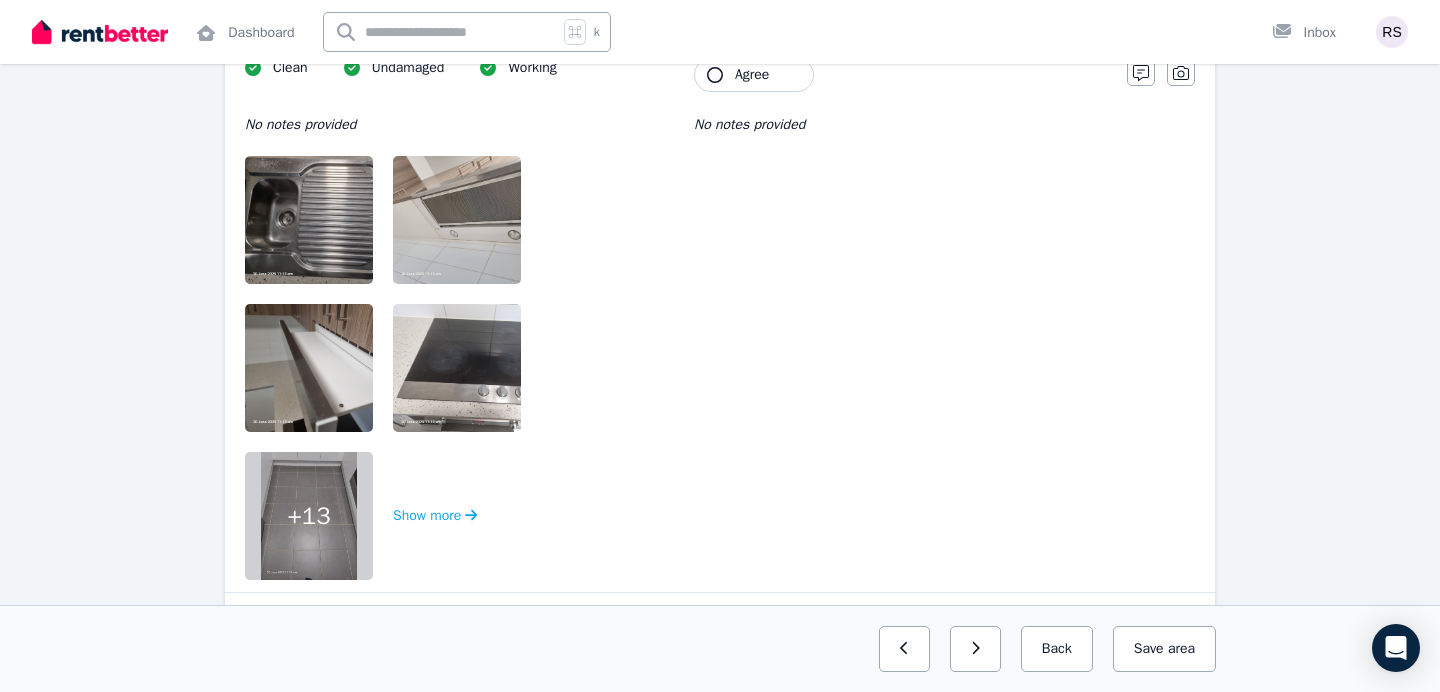click at bounding box center [330, 220] 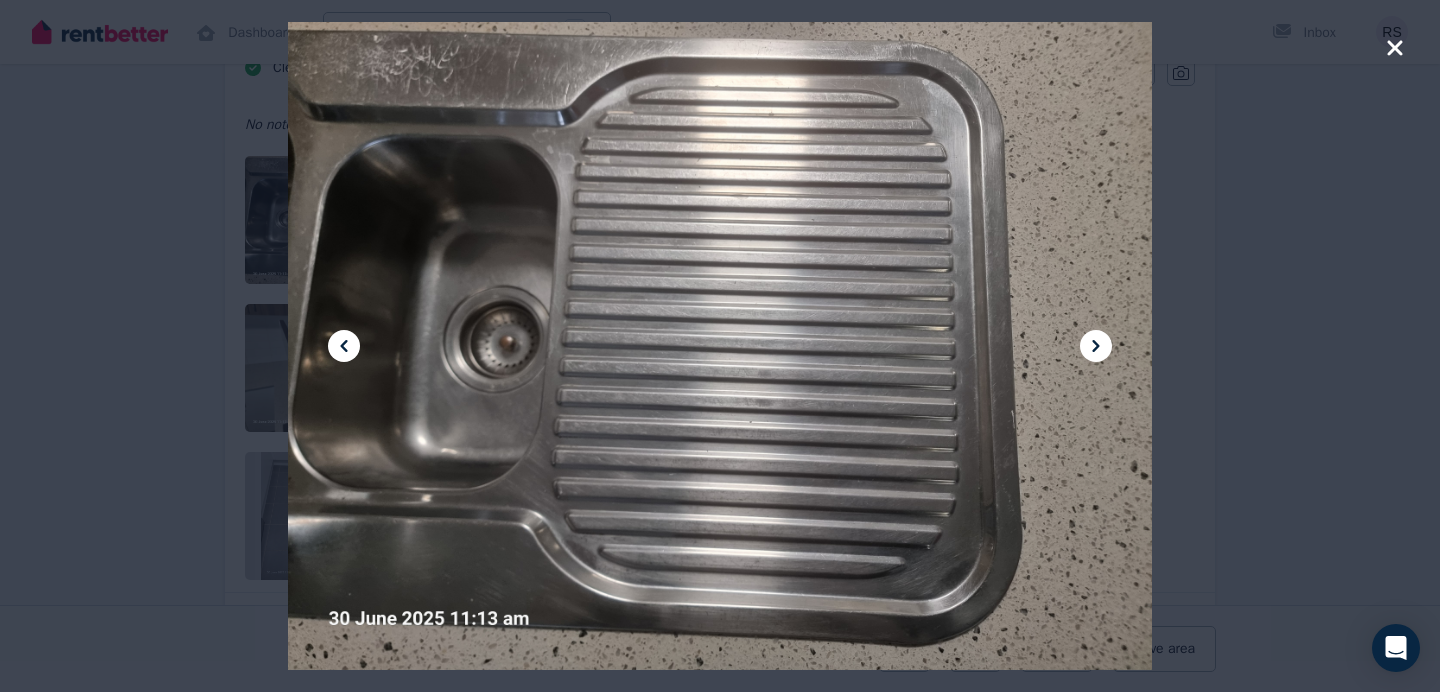 click 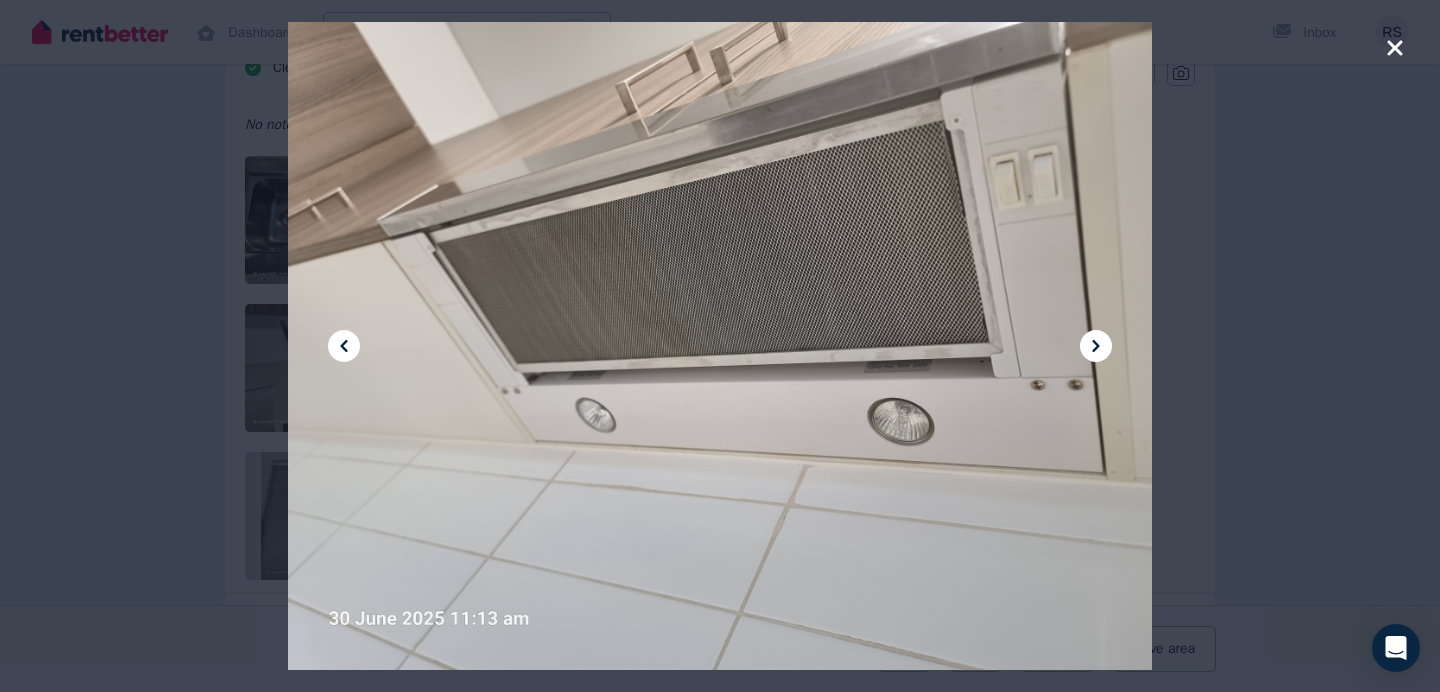 click 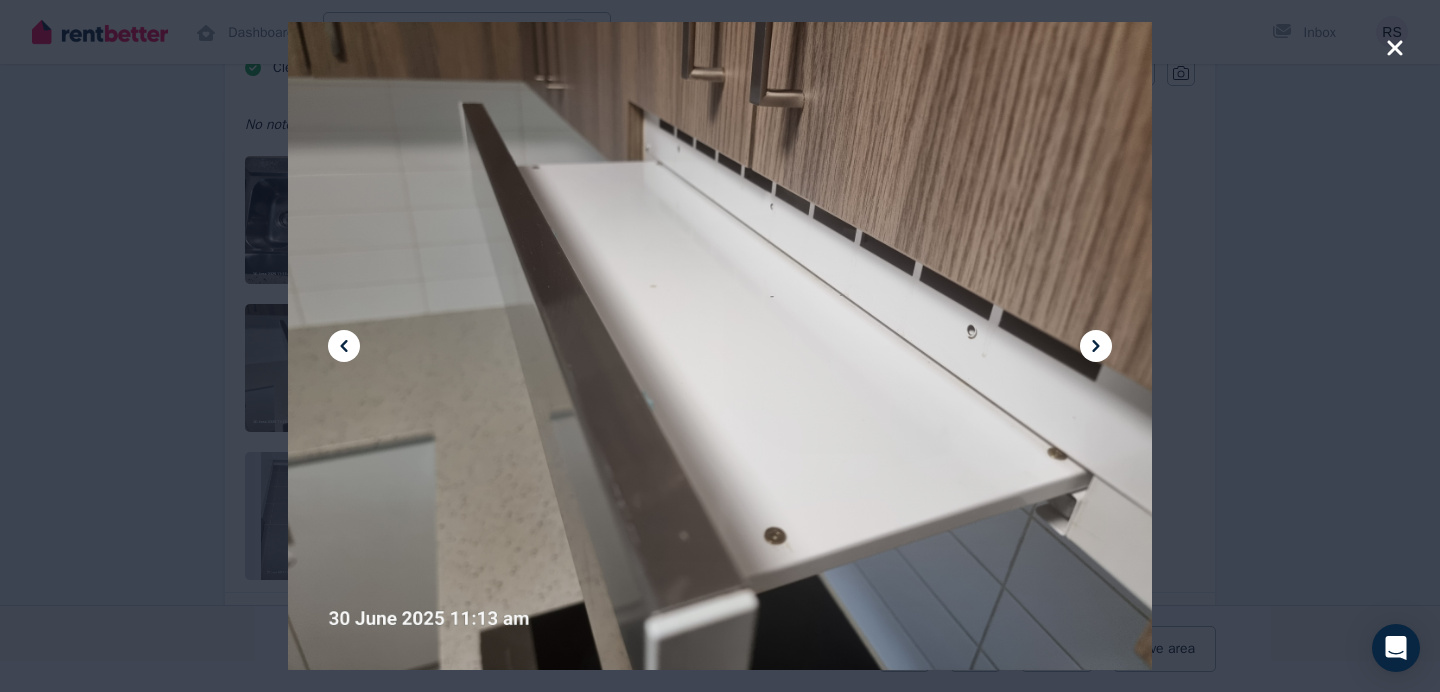 click 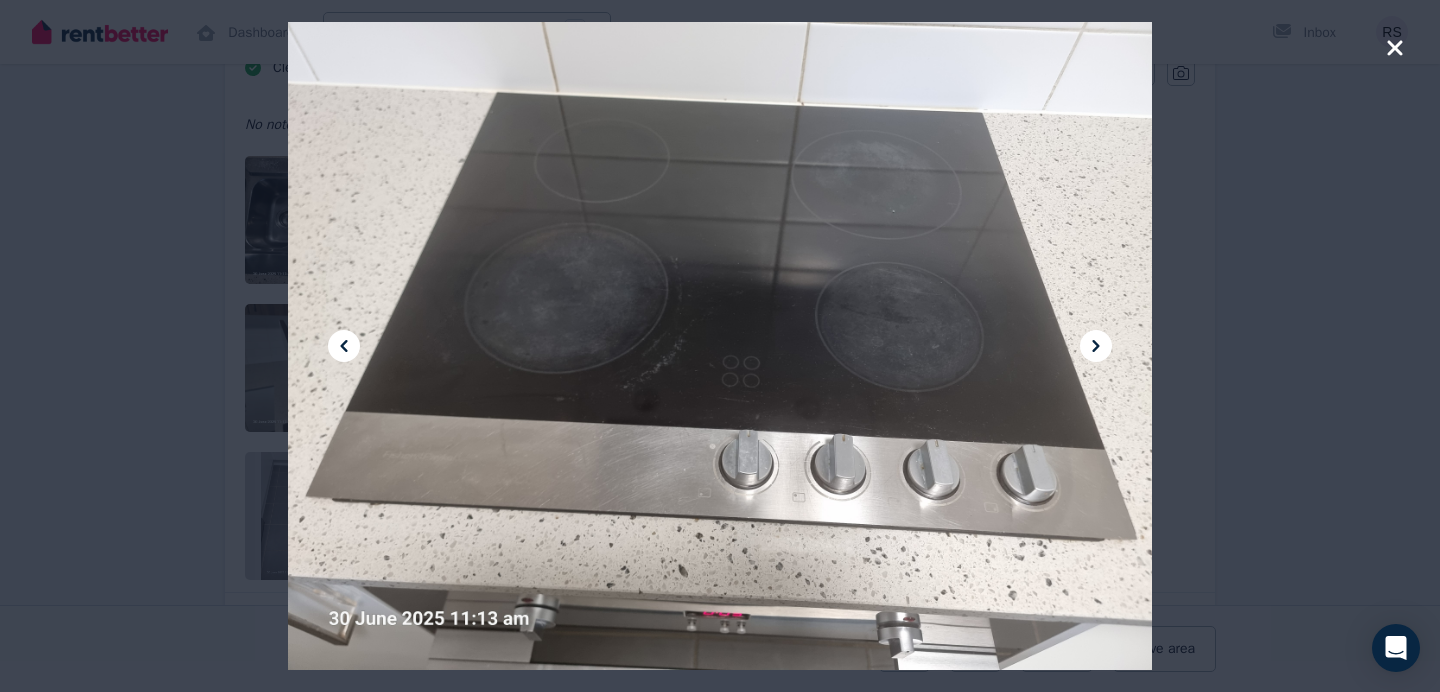 click 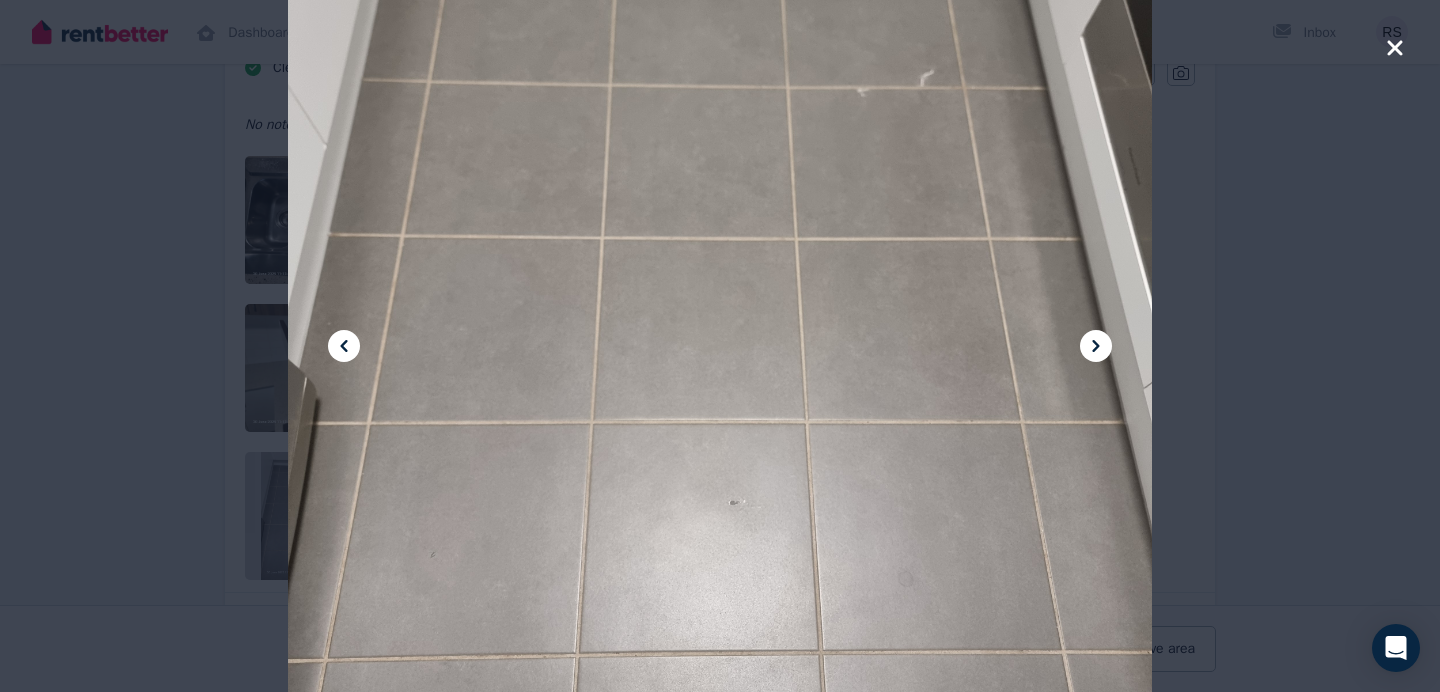 click 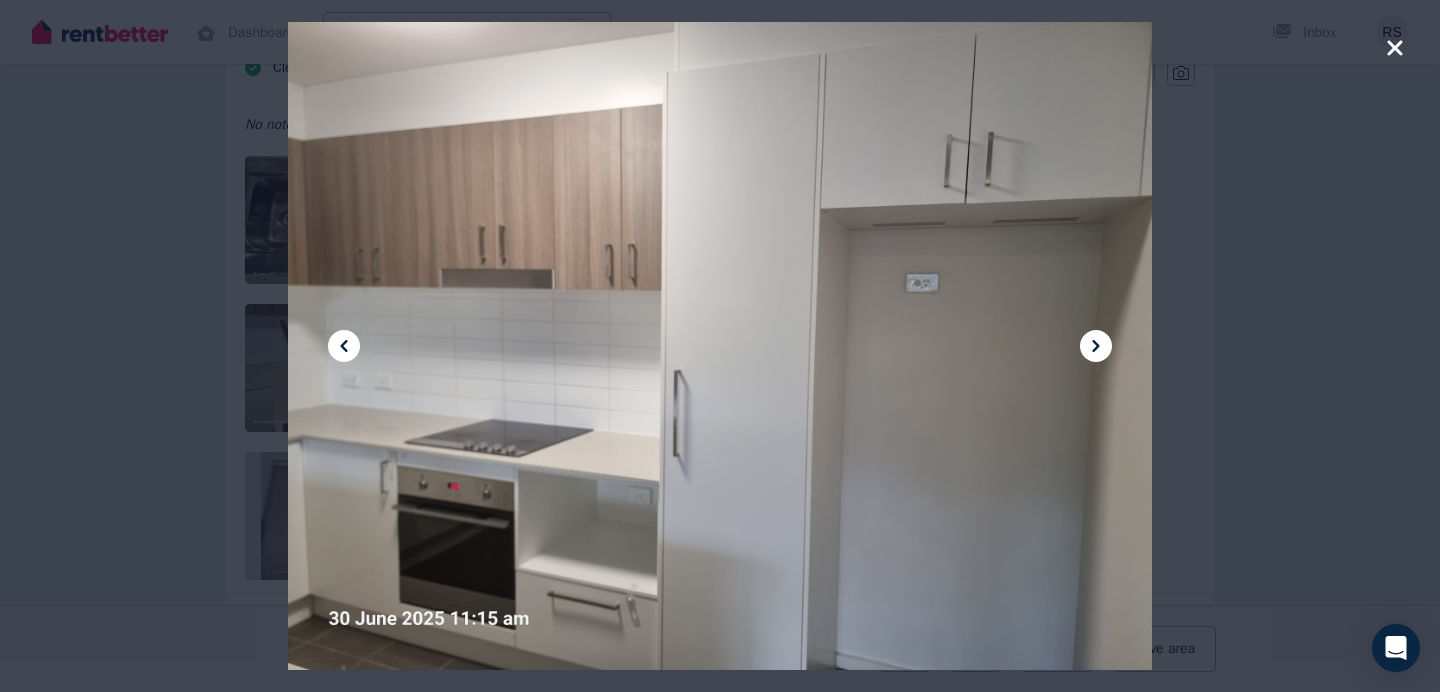 click 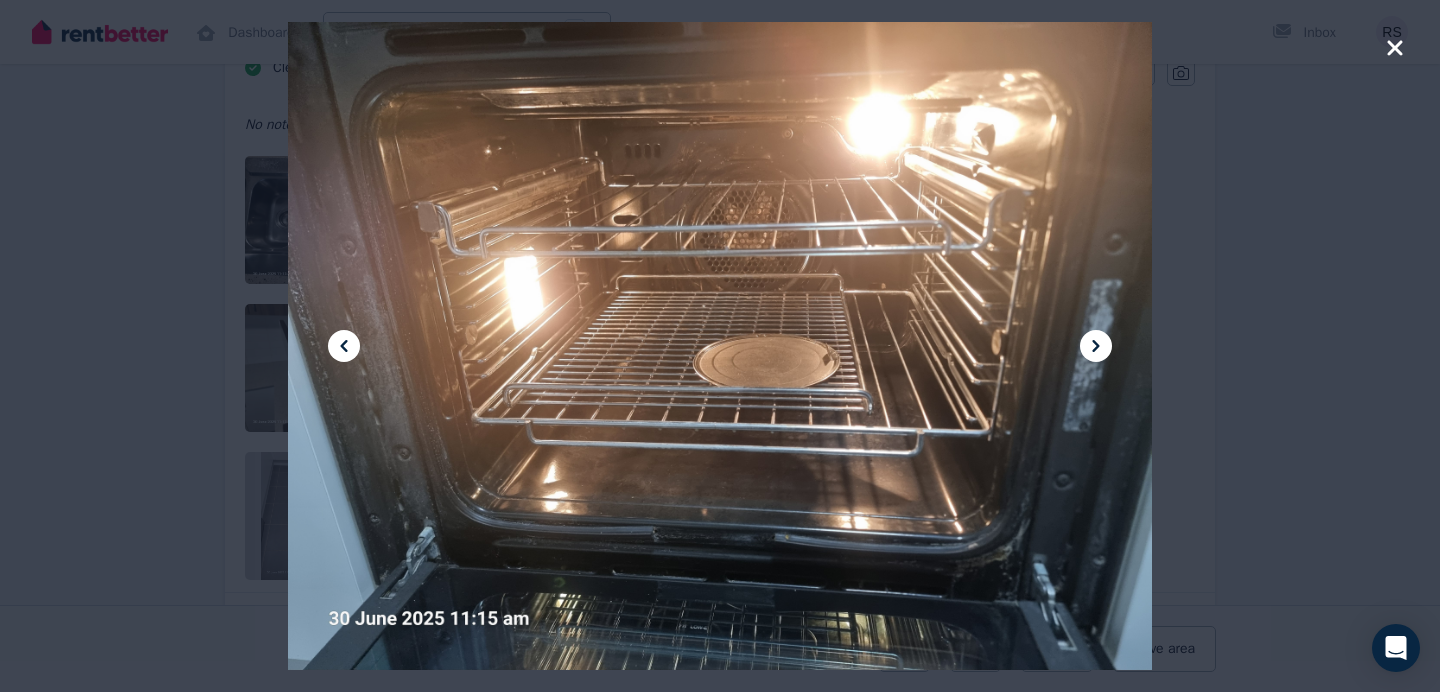 click 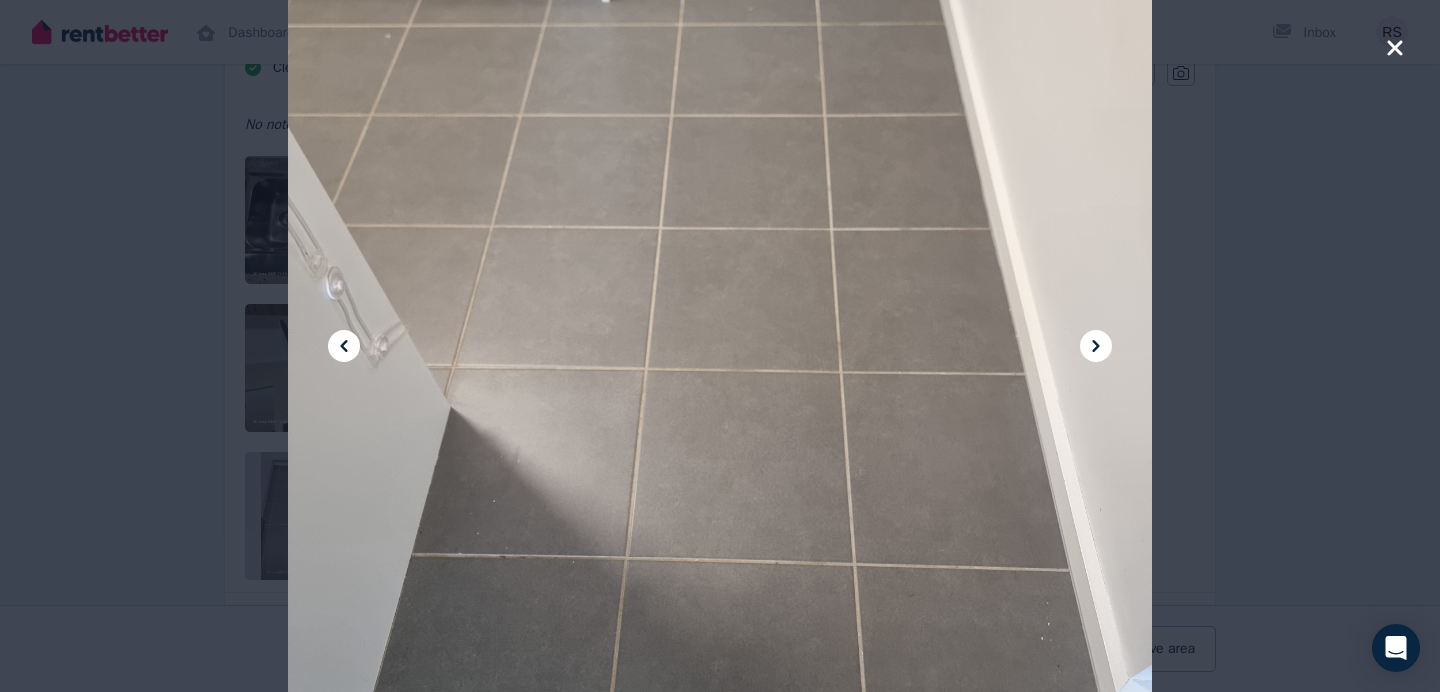 click 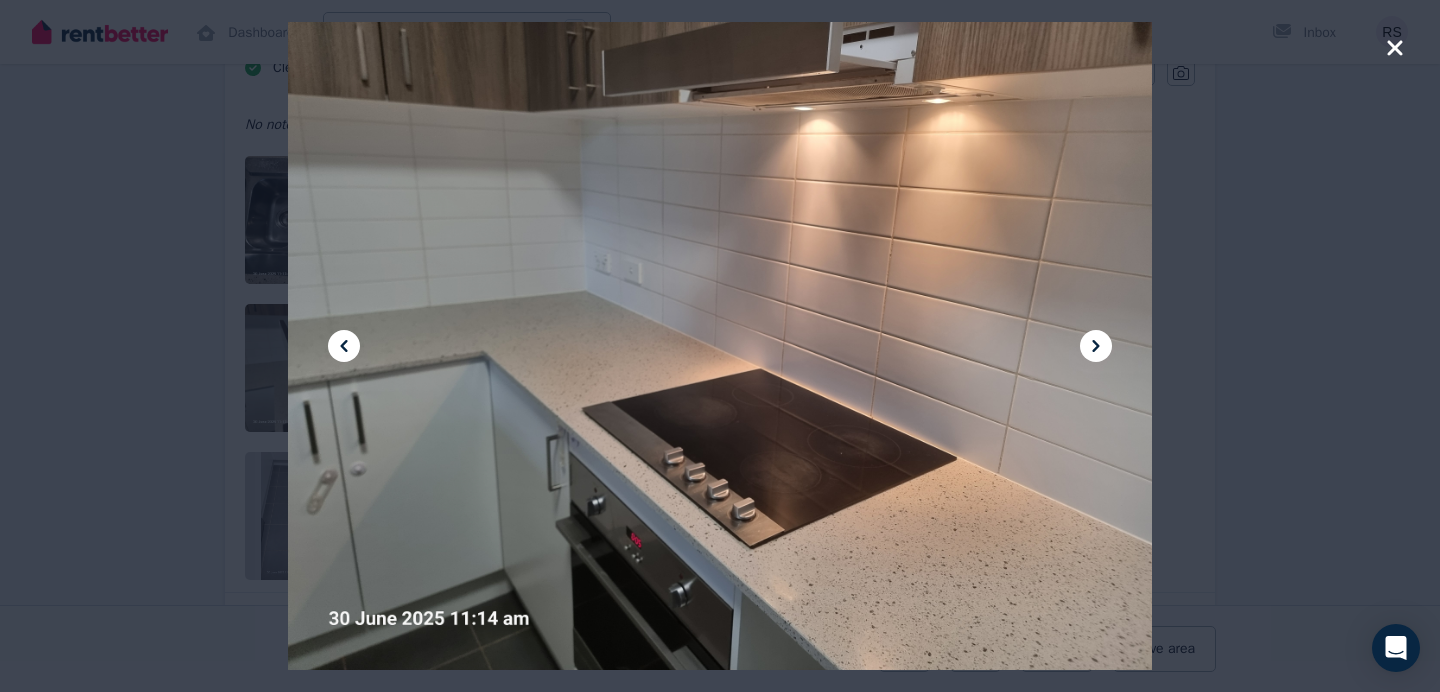 click 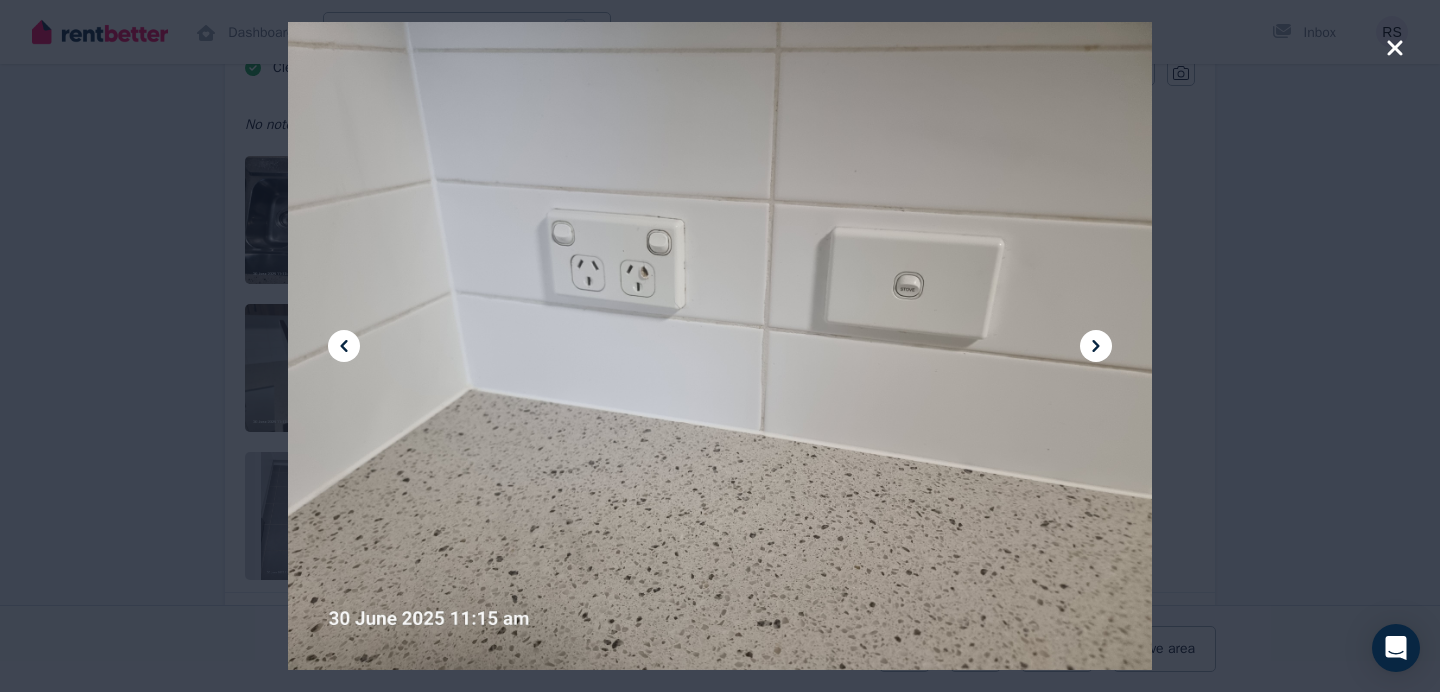 click 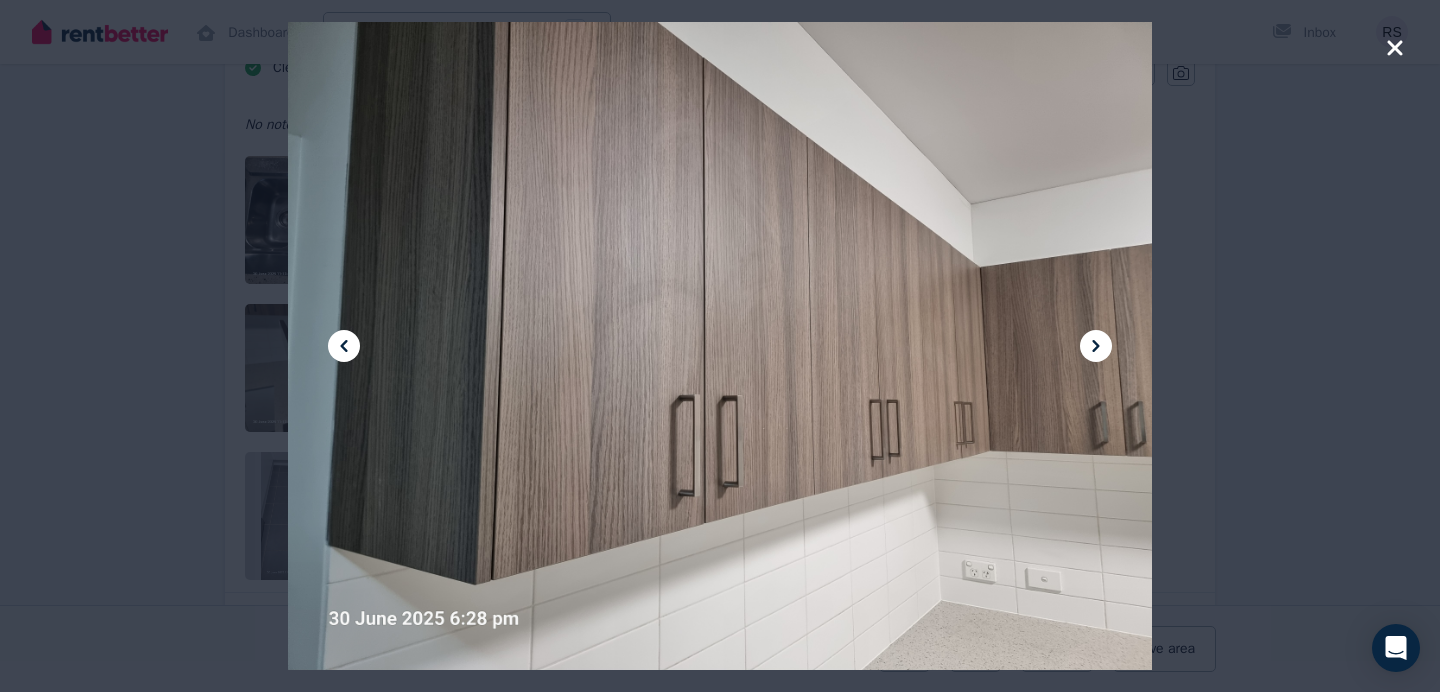 click at bounding box center (720, 346) 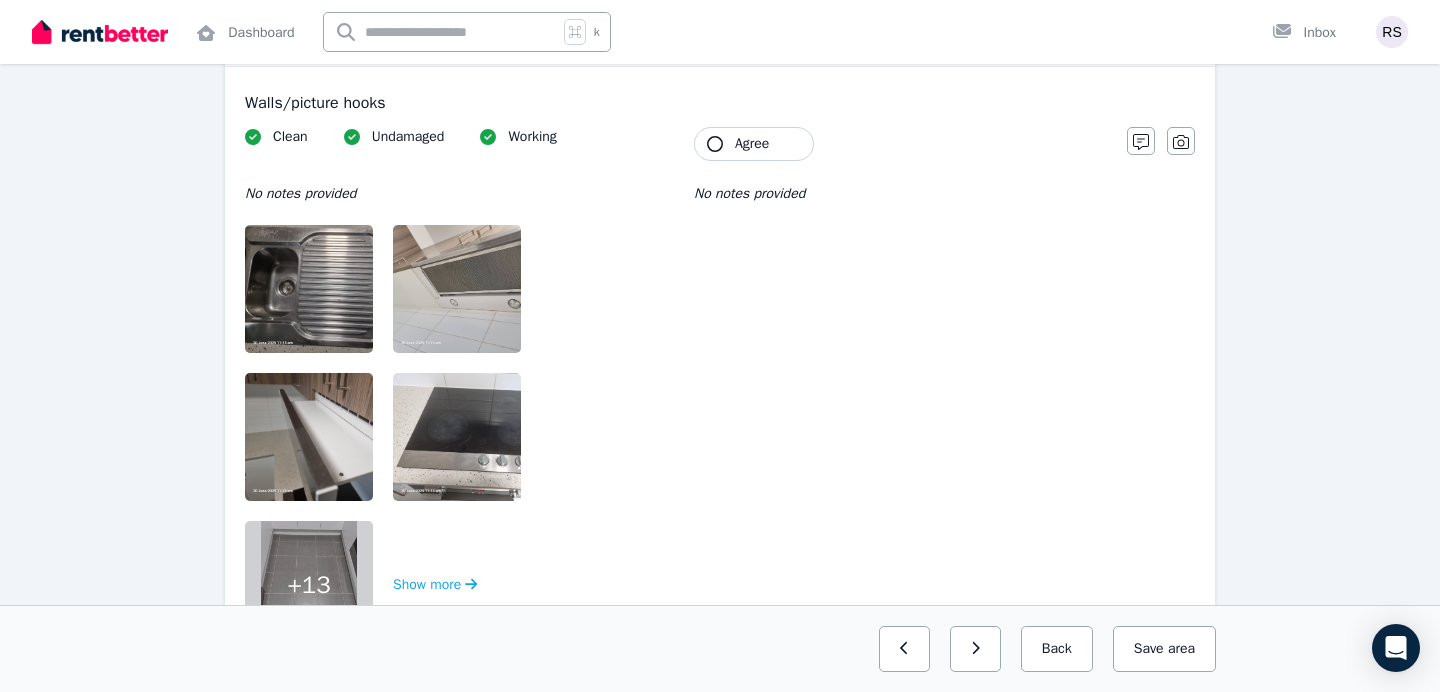 scroll, scrollTop: 230, scrollLeft: 0, axis: vertical 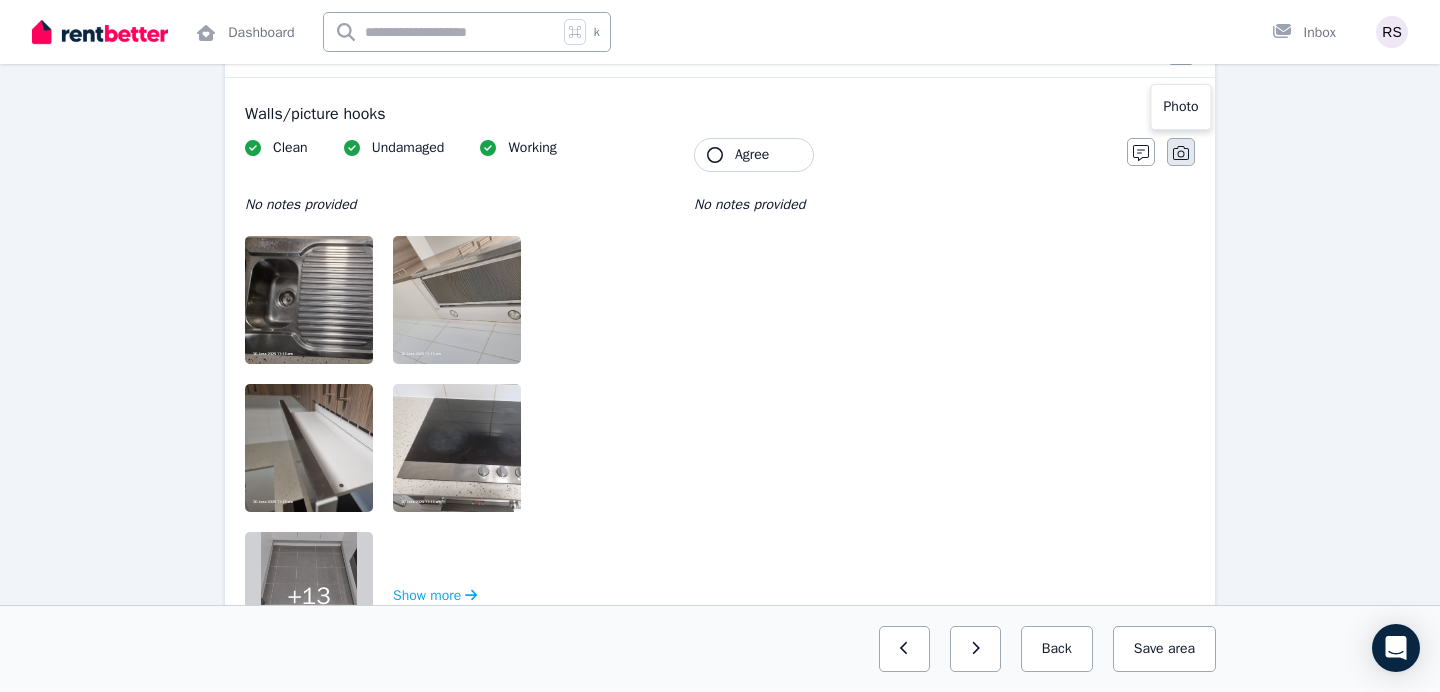 click 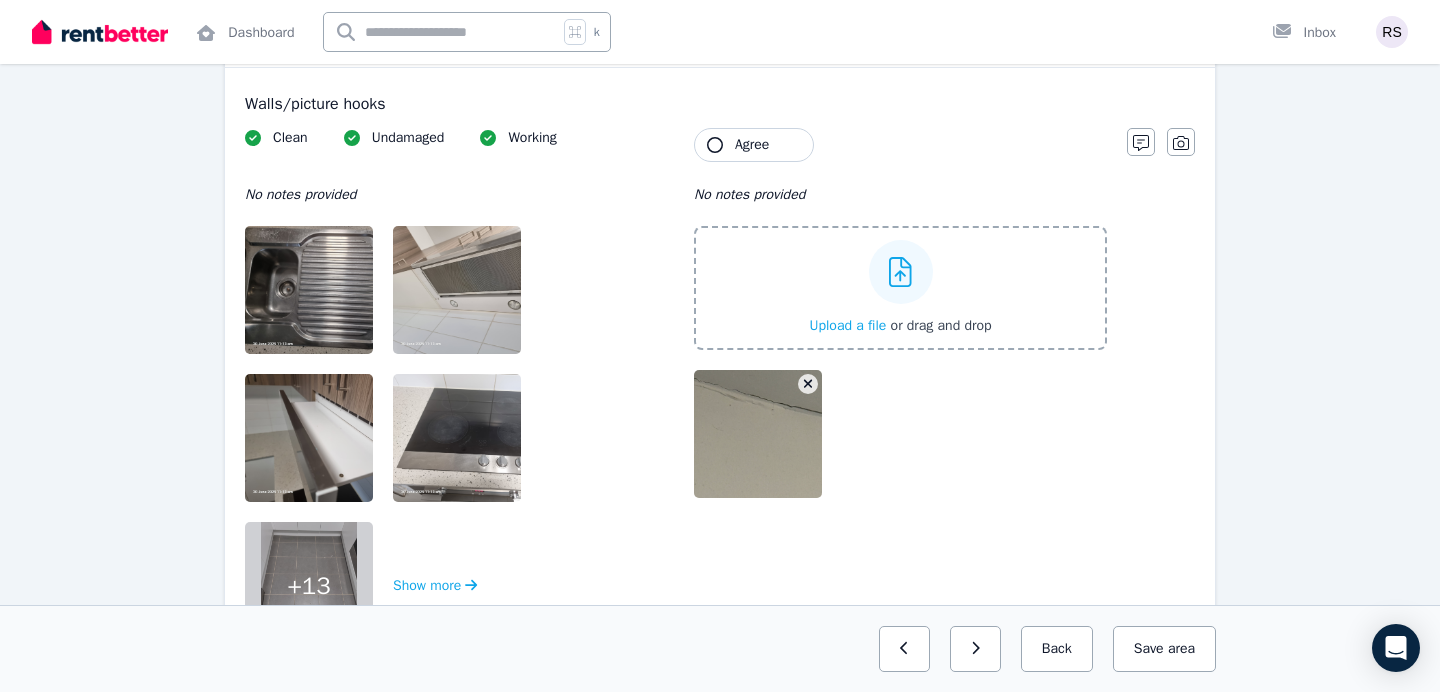 scroll, scrollTop: 246, scrollLeft: 0, axis: vertical 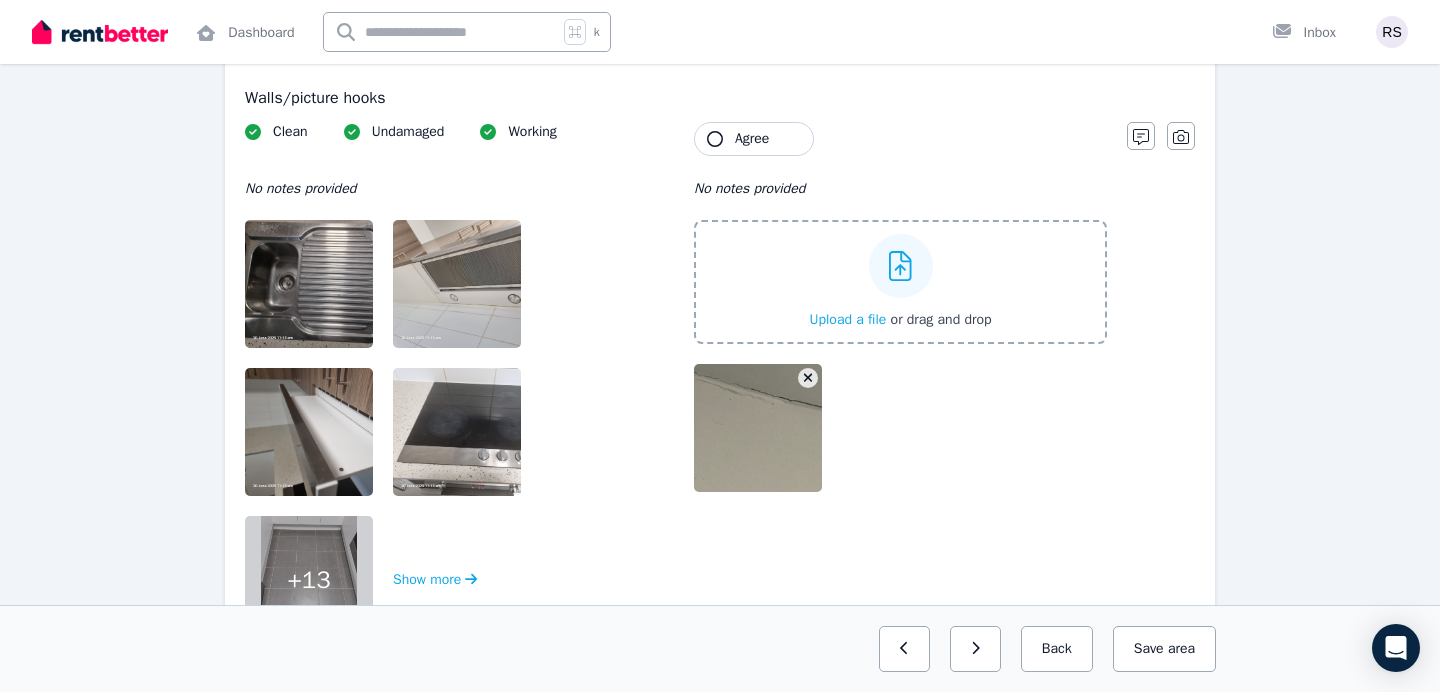 click at bounding box center (779, 428) 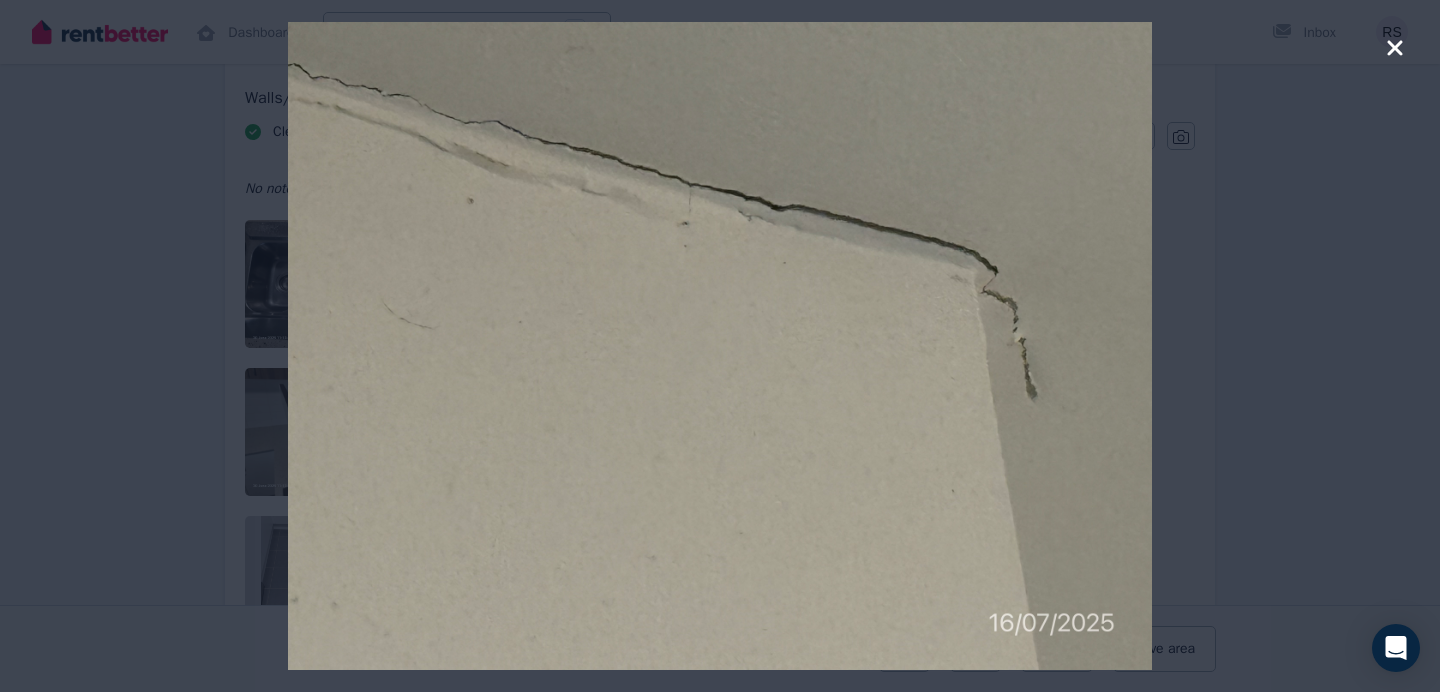 click at bounding box center [720, 346] 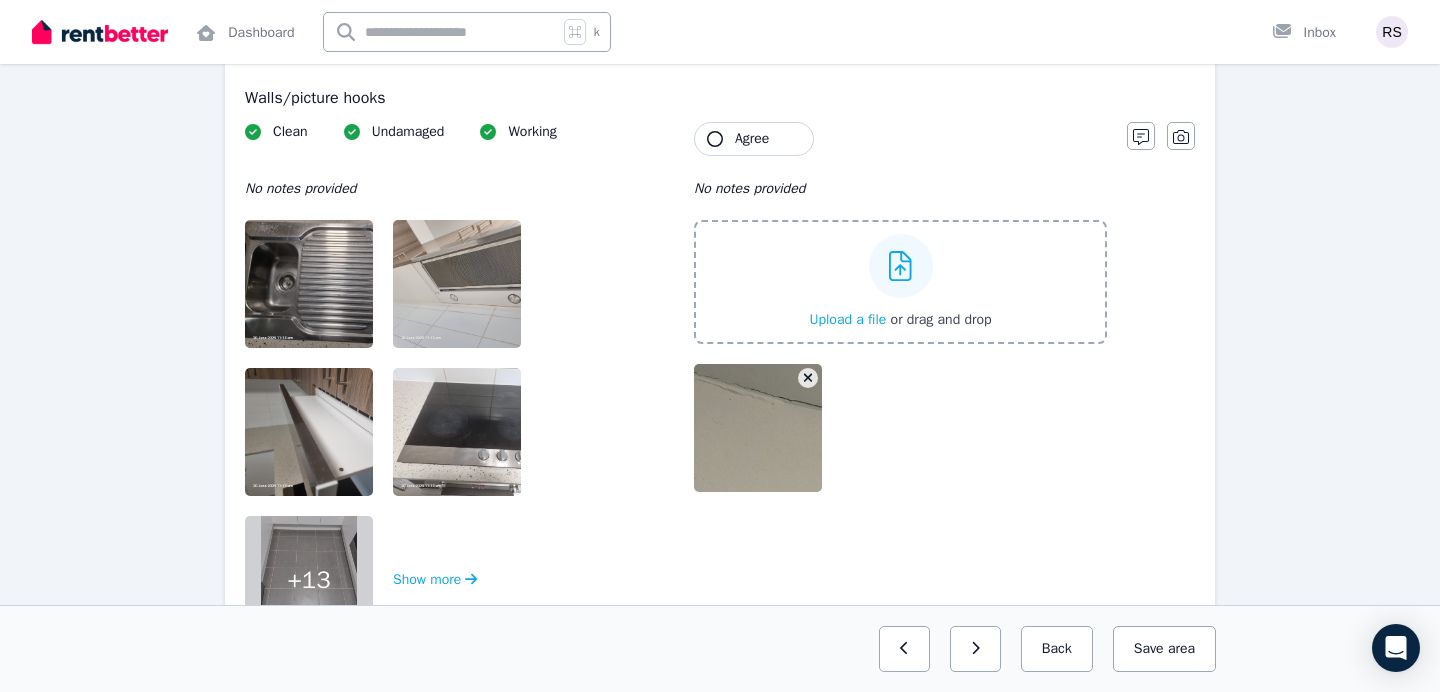 click on "No notes provided" at bounding box center [749, 188] 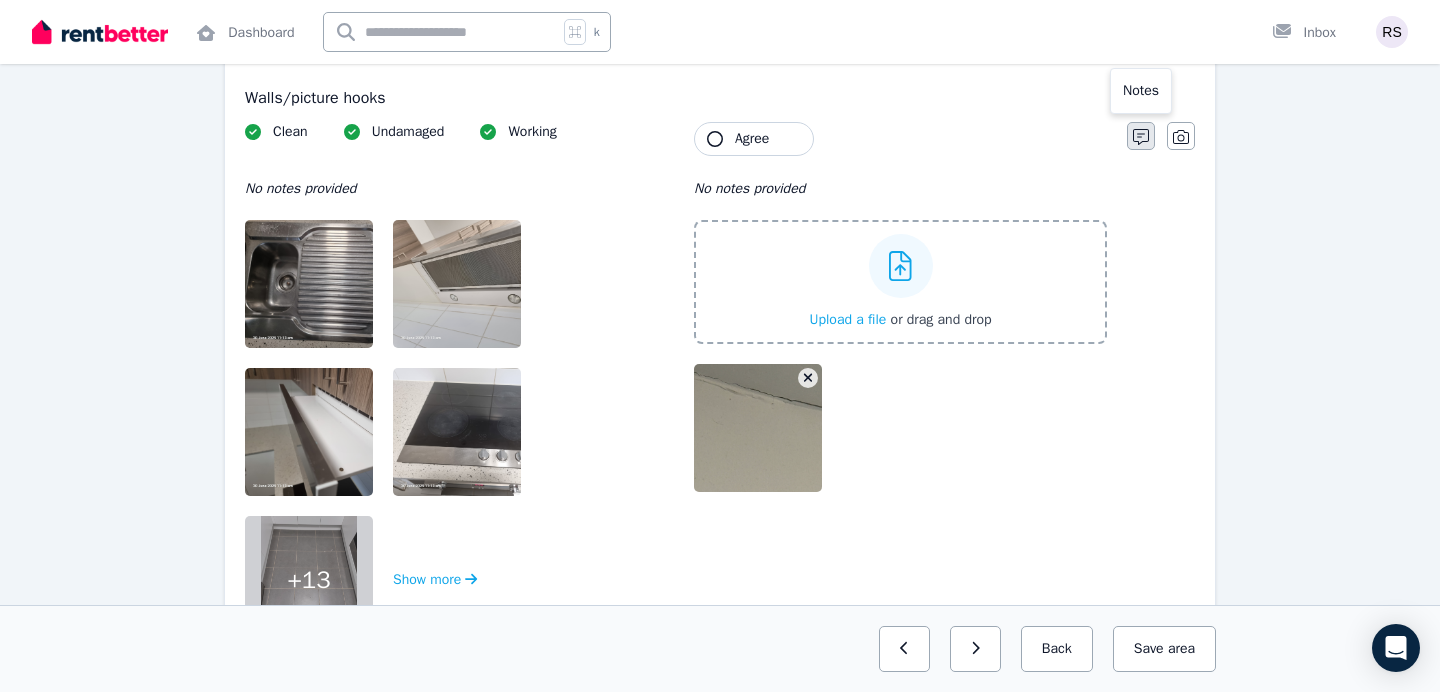 click at bounding box center (1141, 136) 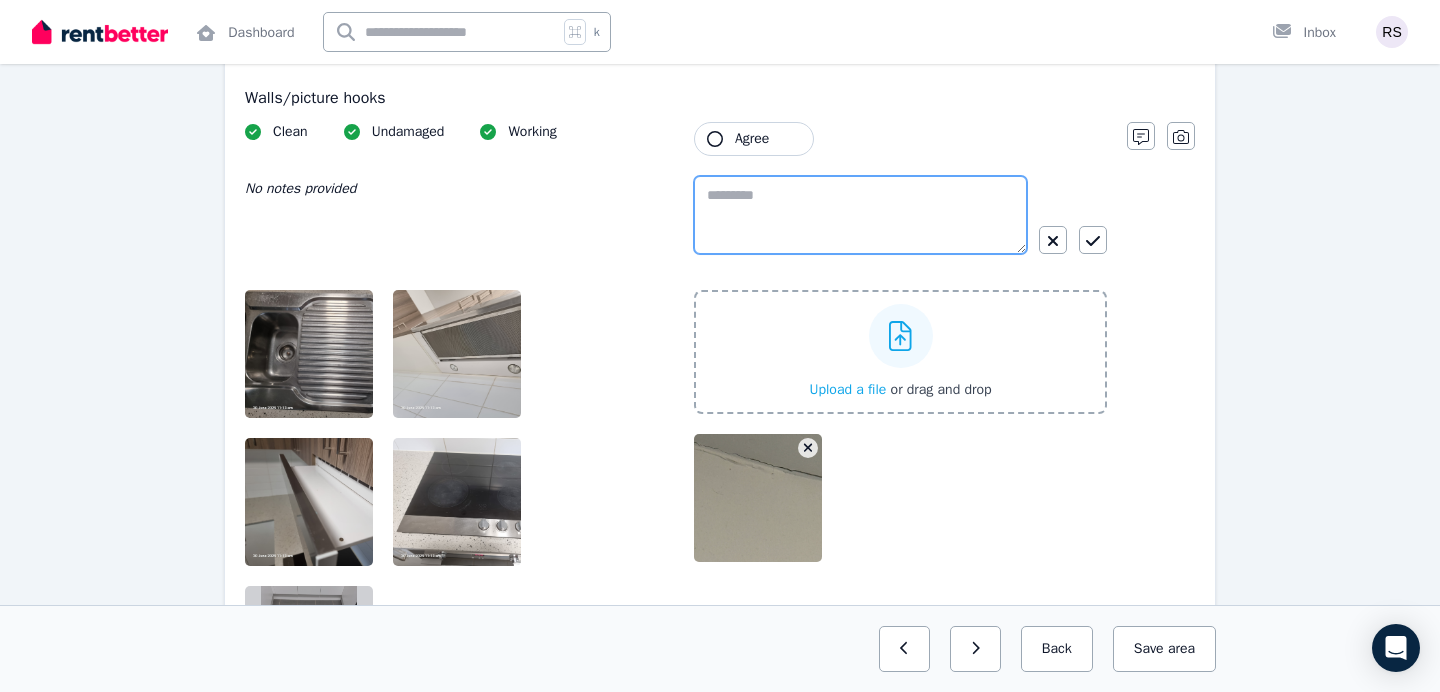 click at bounding box center (860, 215) 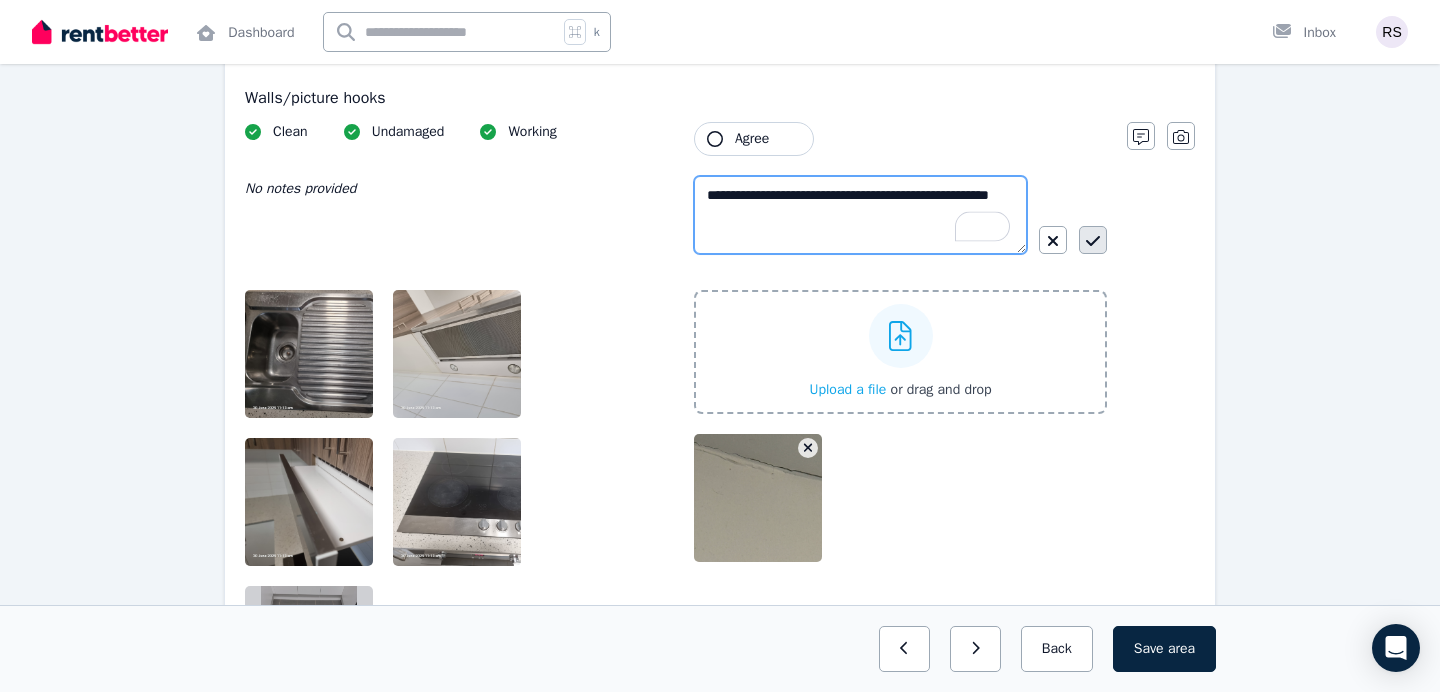 type on "**********" 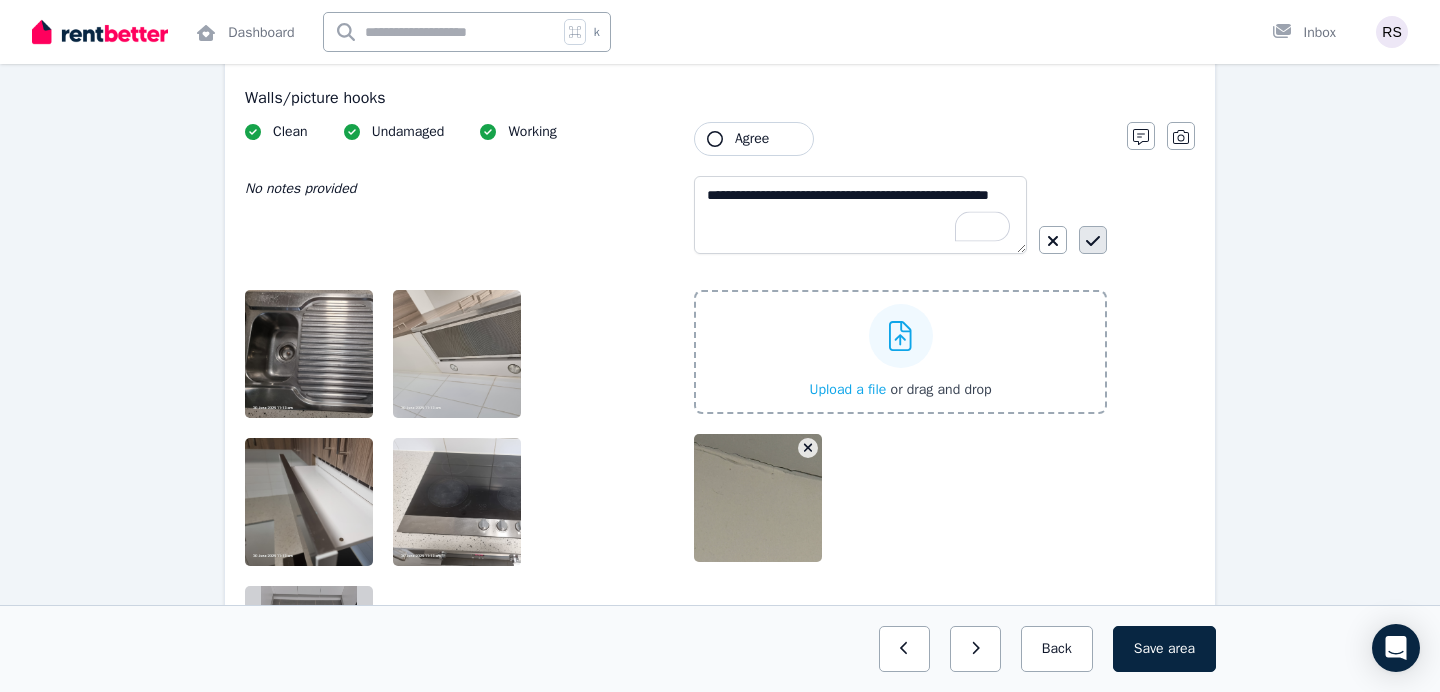 click at bounding box center [1093, 240] 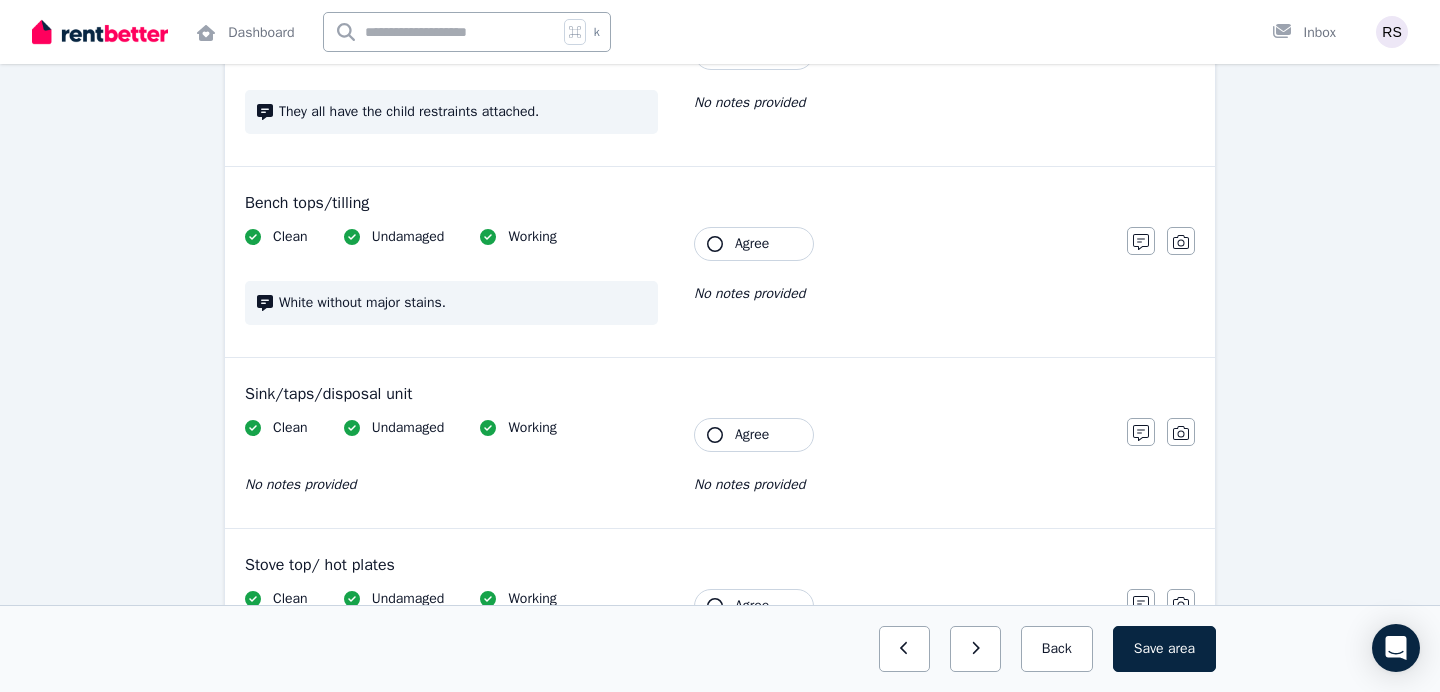 scroll, scrollTop: 1294, scrollLeft: 0, axis: vertical 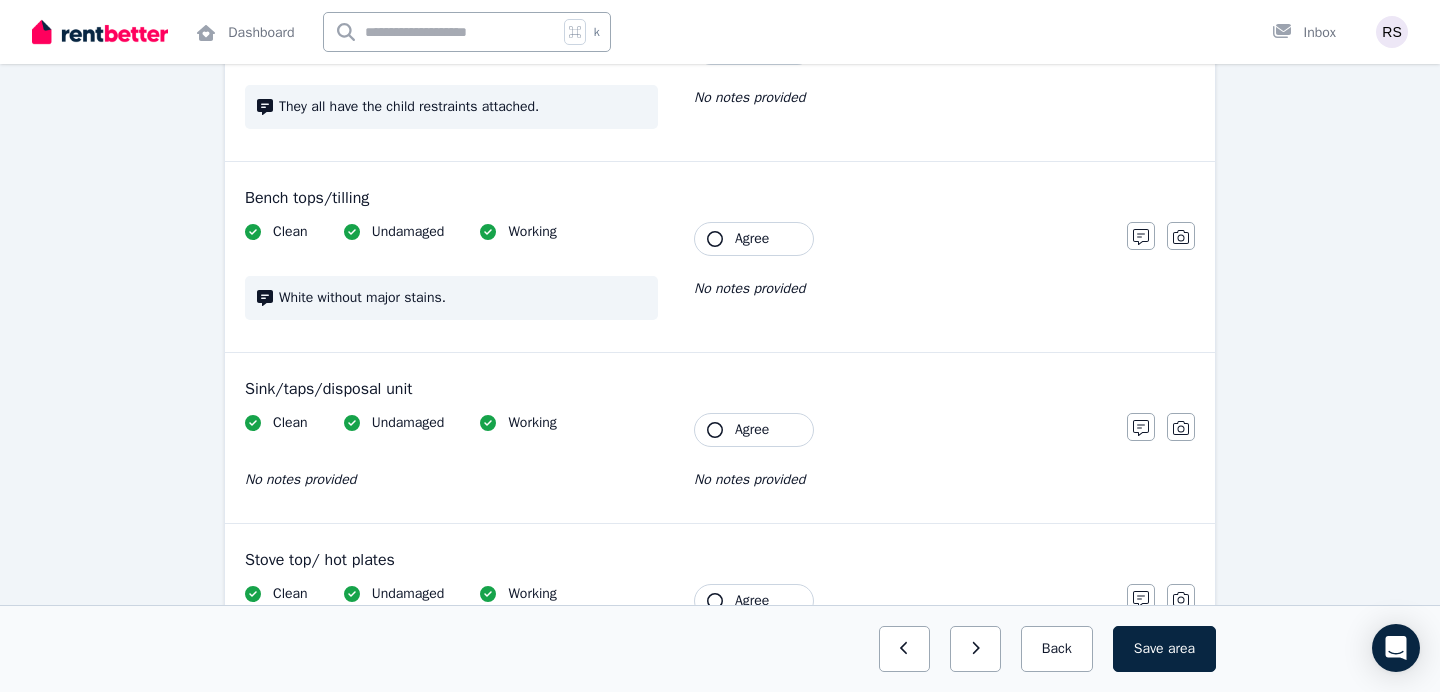 click on "Agree" at bounding box center (754, 239) 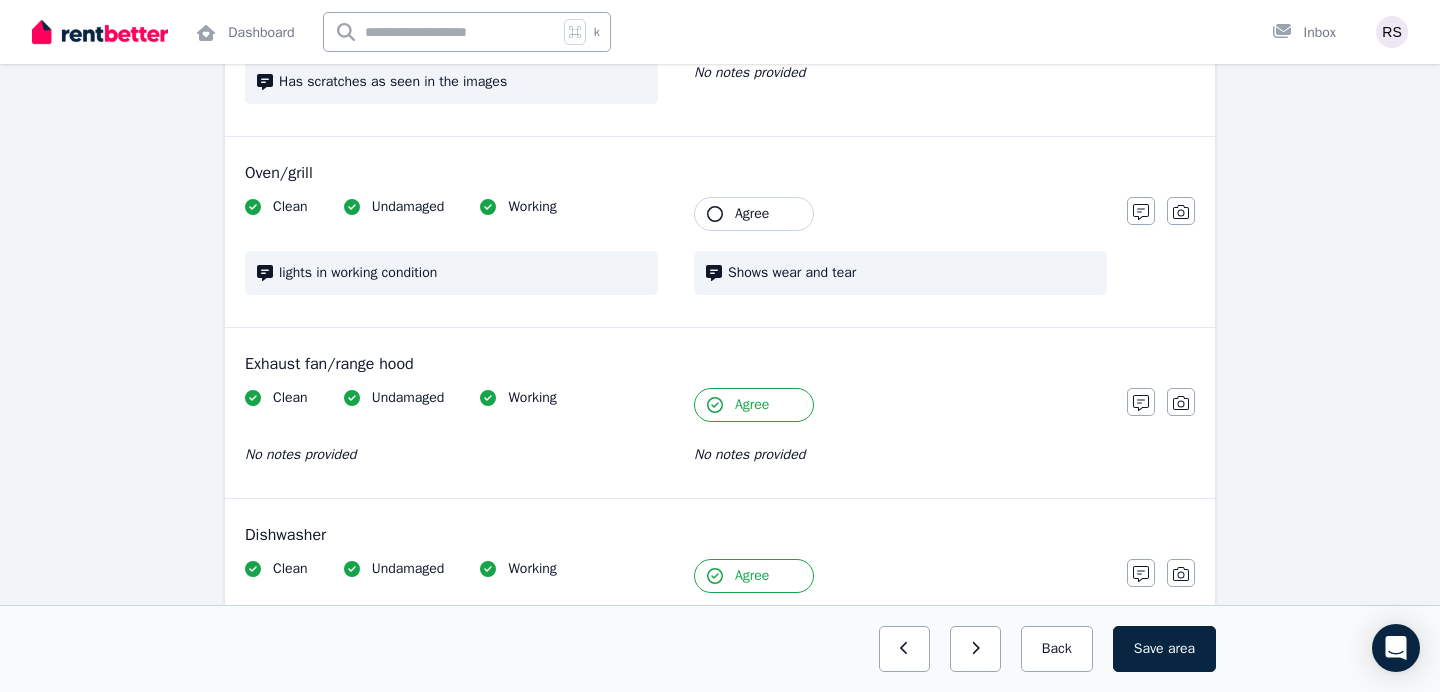 scroll, scrollTop: 1890, scrollLeft: 0, axis: vertical 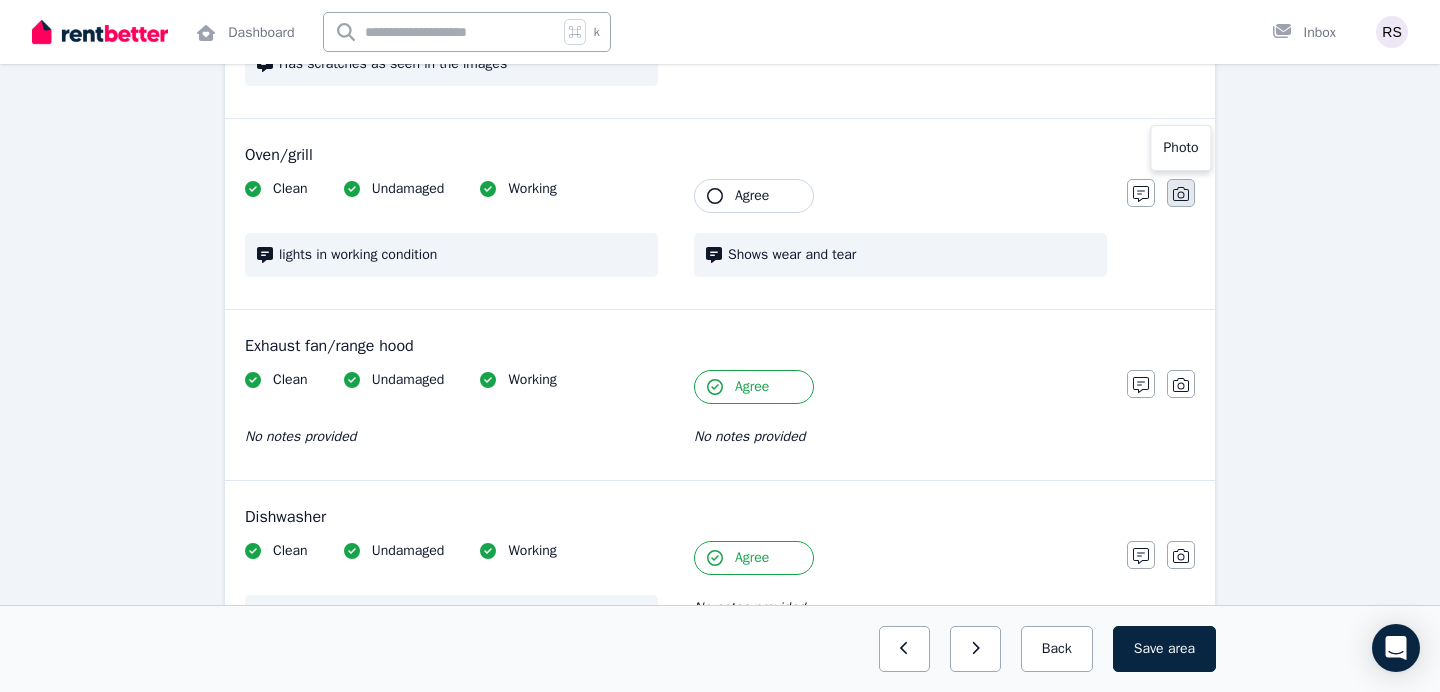 click 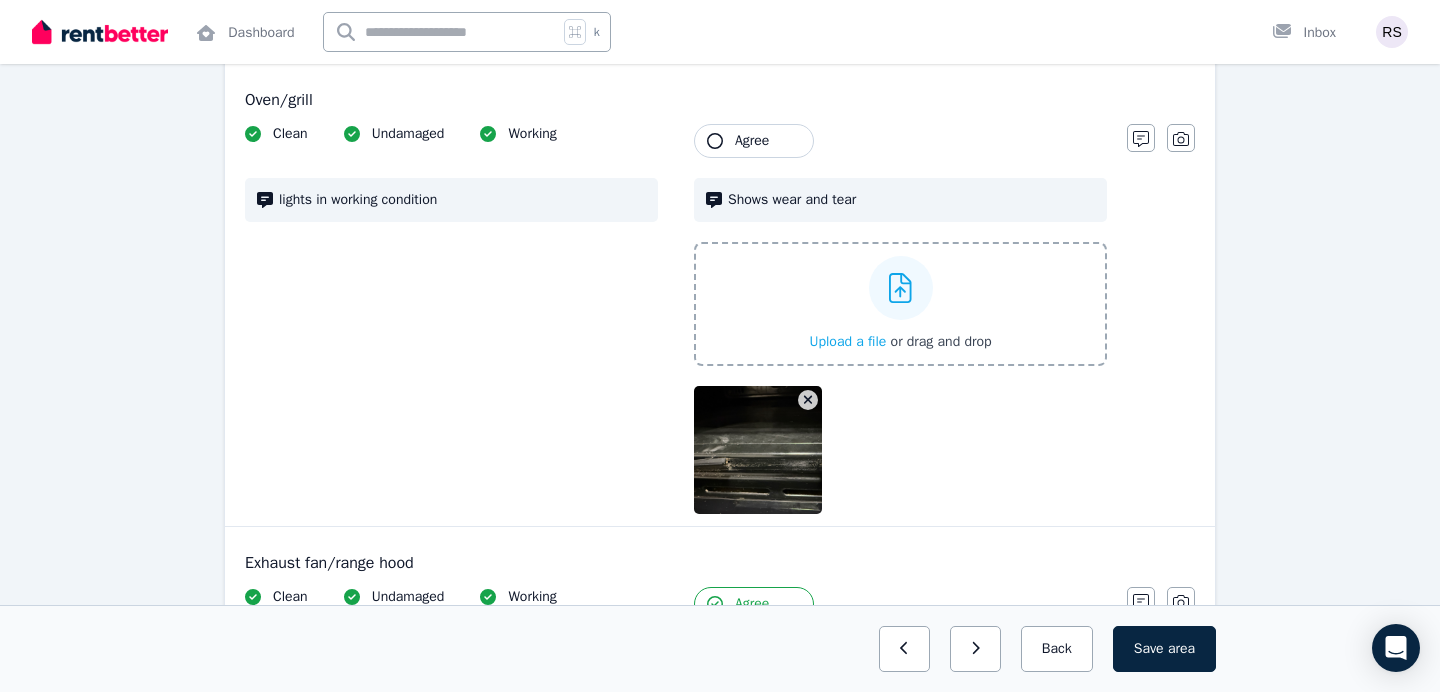 scroll, scrollTop: 1944, scrollLeft: 0, axis: vertical 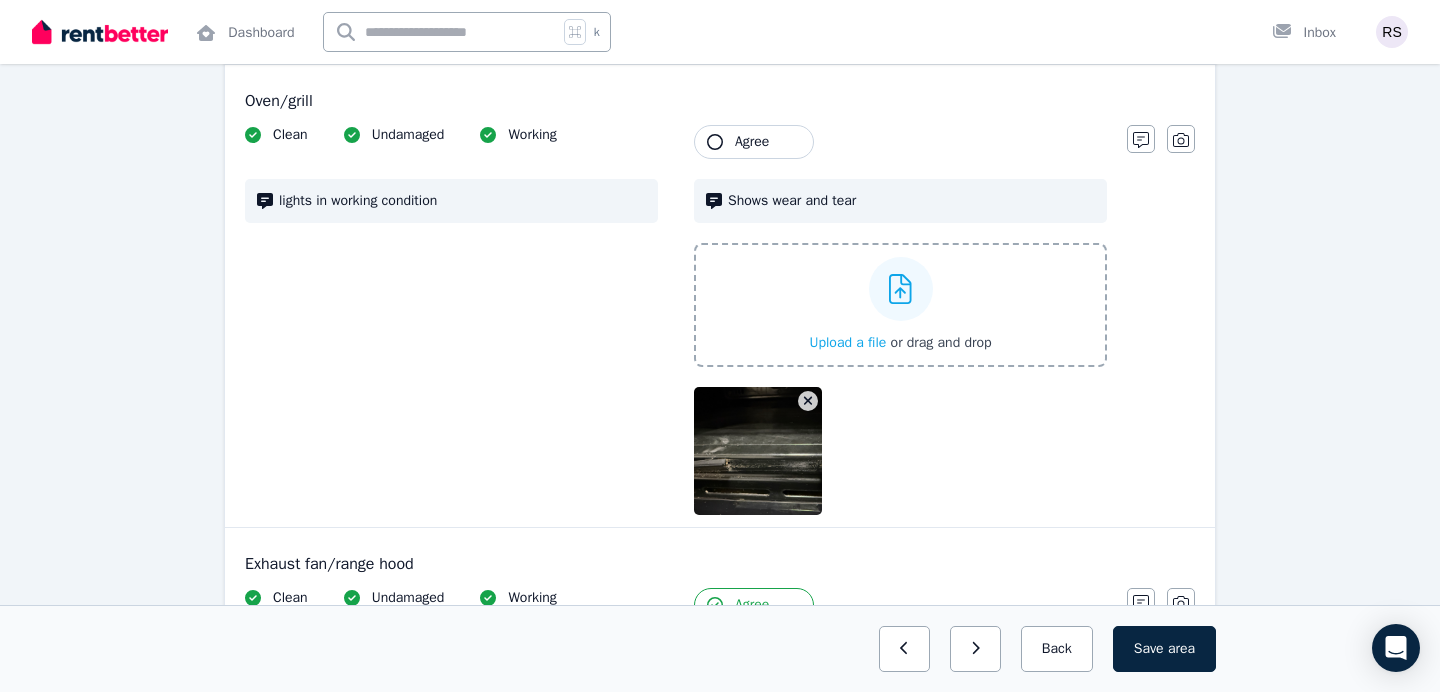 click at bounding box center (900, 451) 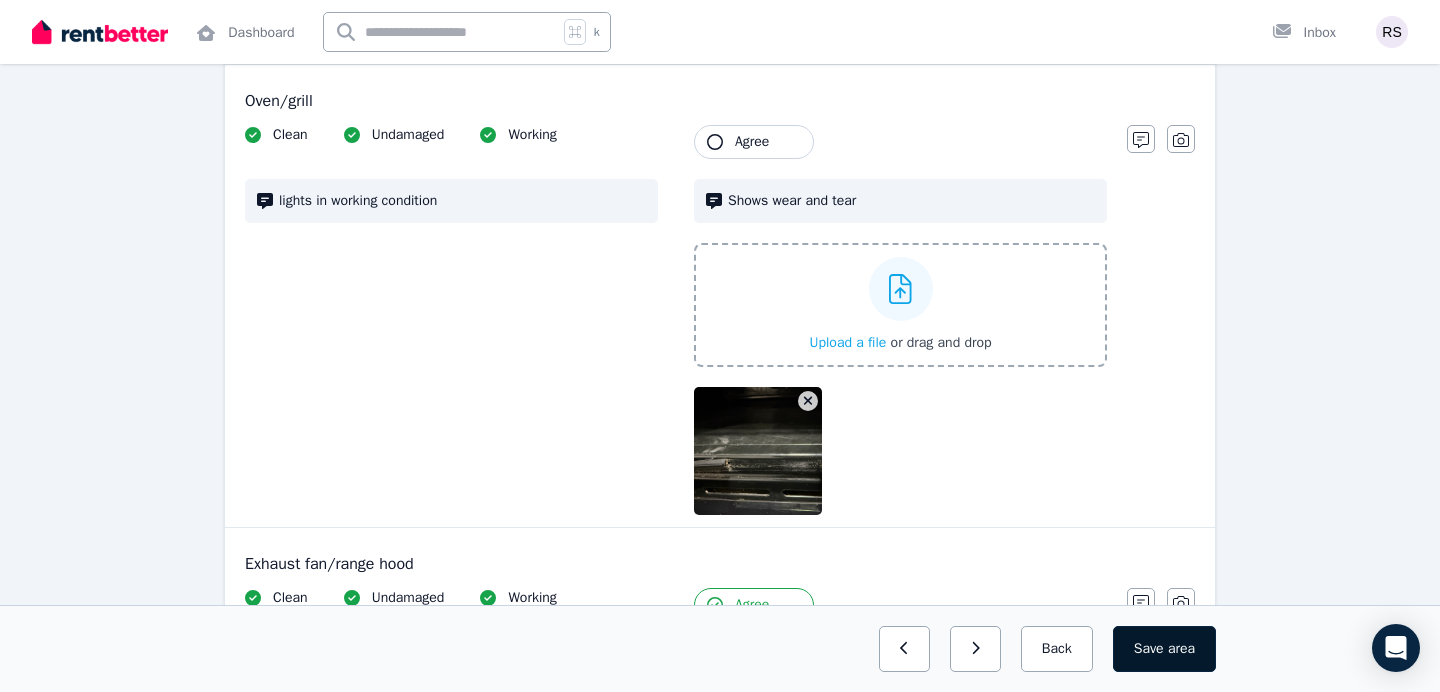 click on "Save   area" at bounding box center (1164, 649) 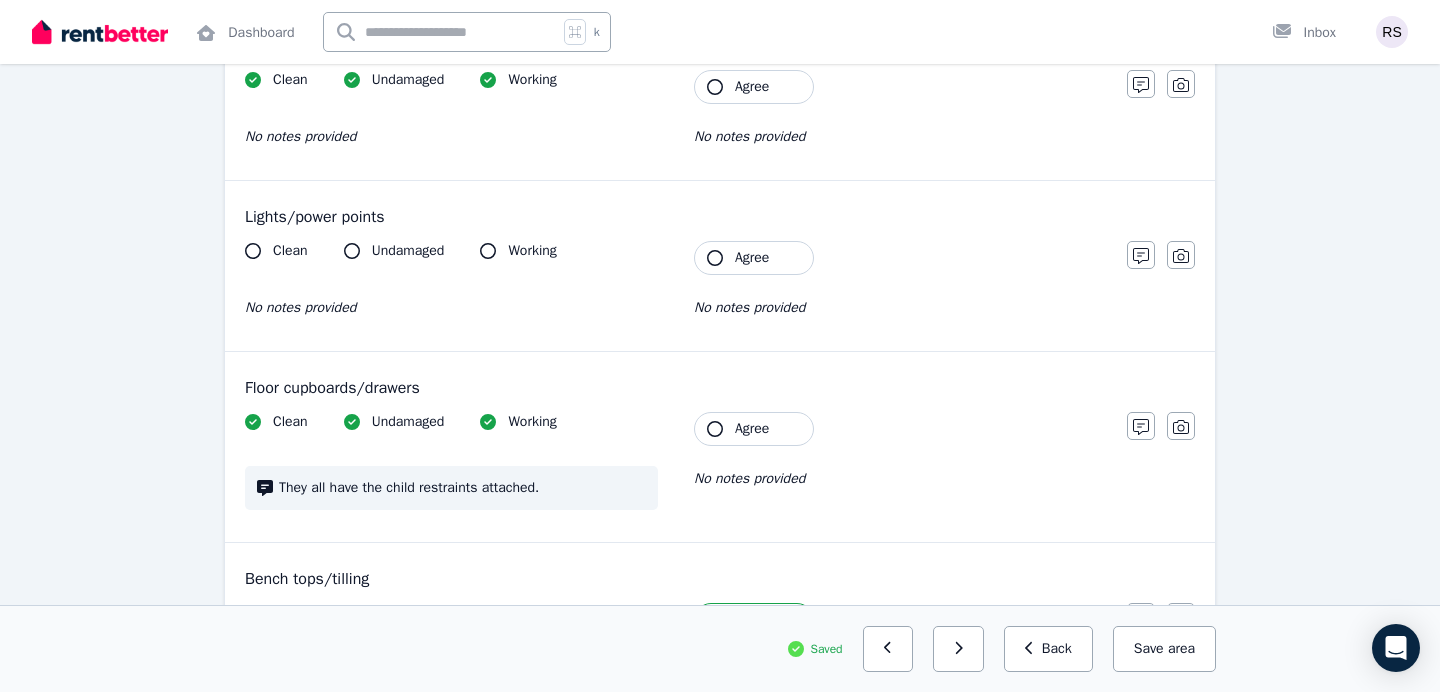 scroll, scrollTop: 886, scrollLeft: 0, axis: vertical 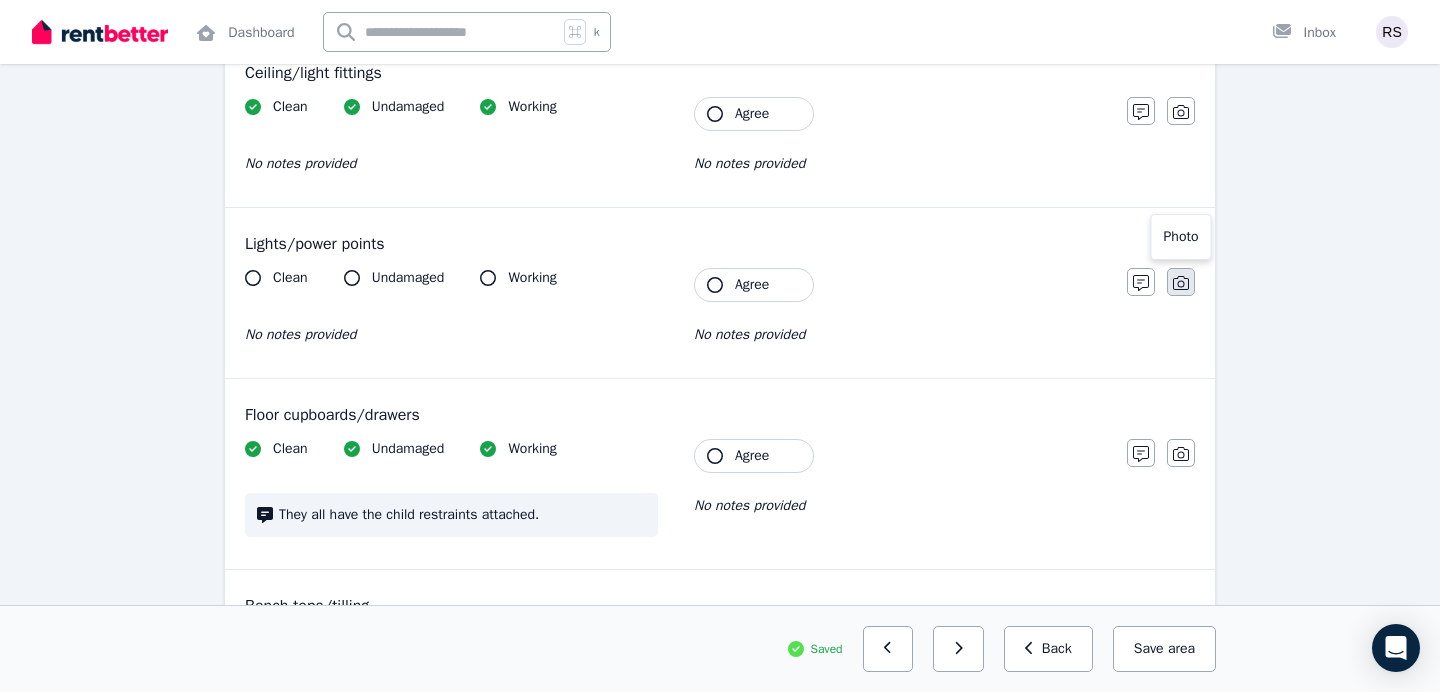 click 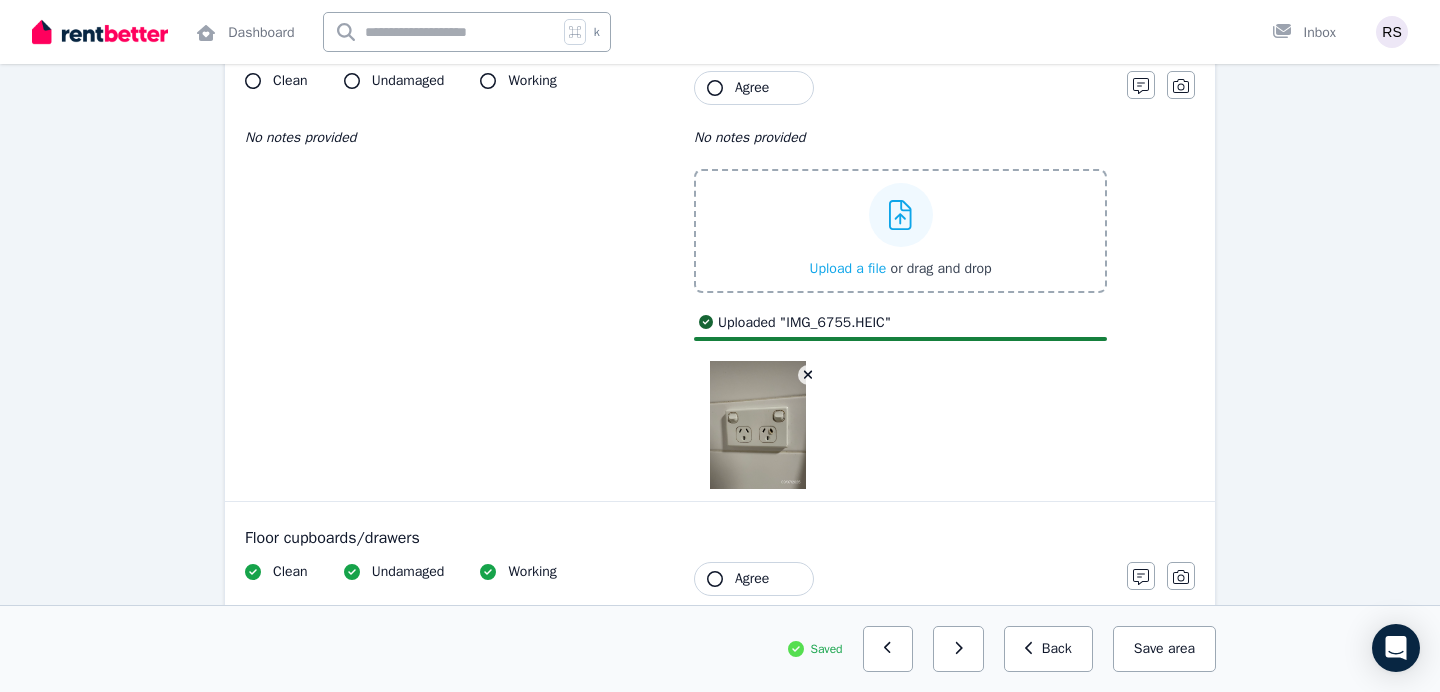 scroll, scrollTop: 1086, scrollLeft: 0, axis: vertical 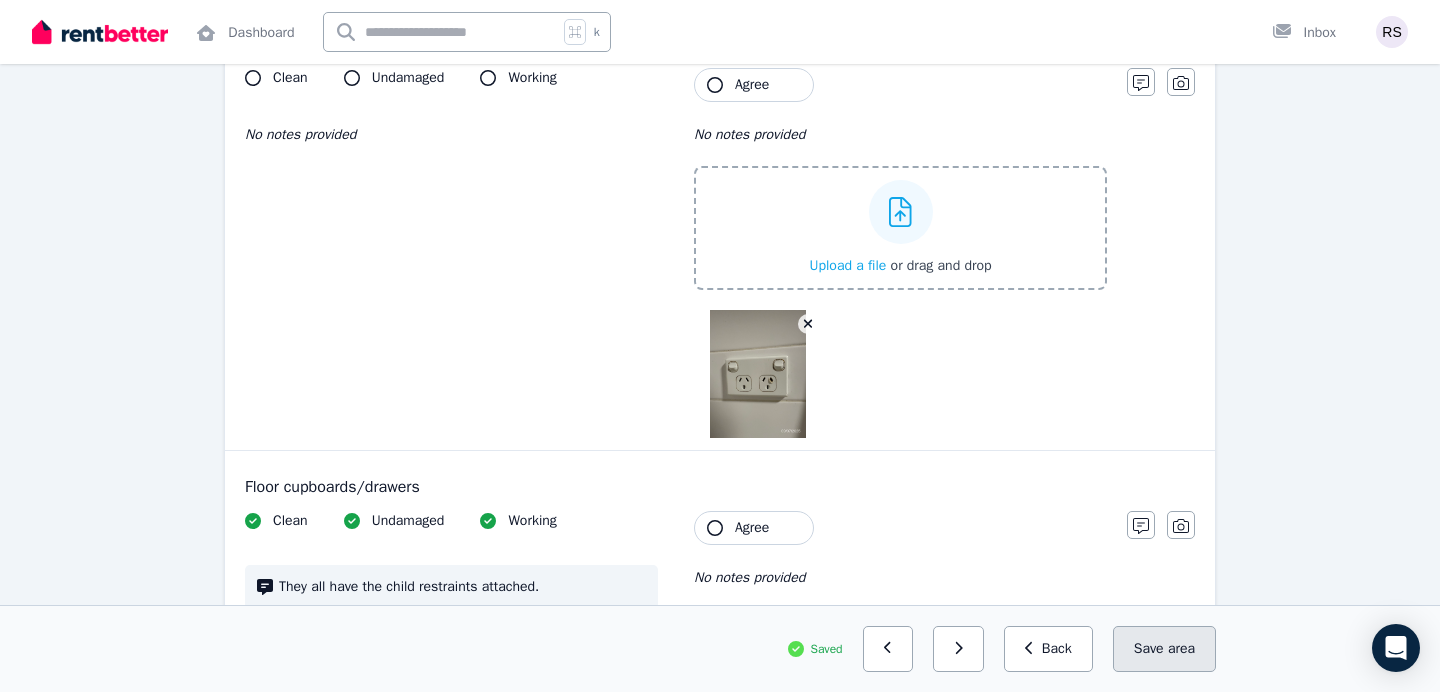 click on "Save   area" at bounding box center [1164, 649] 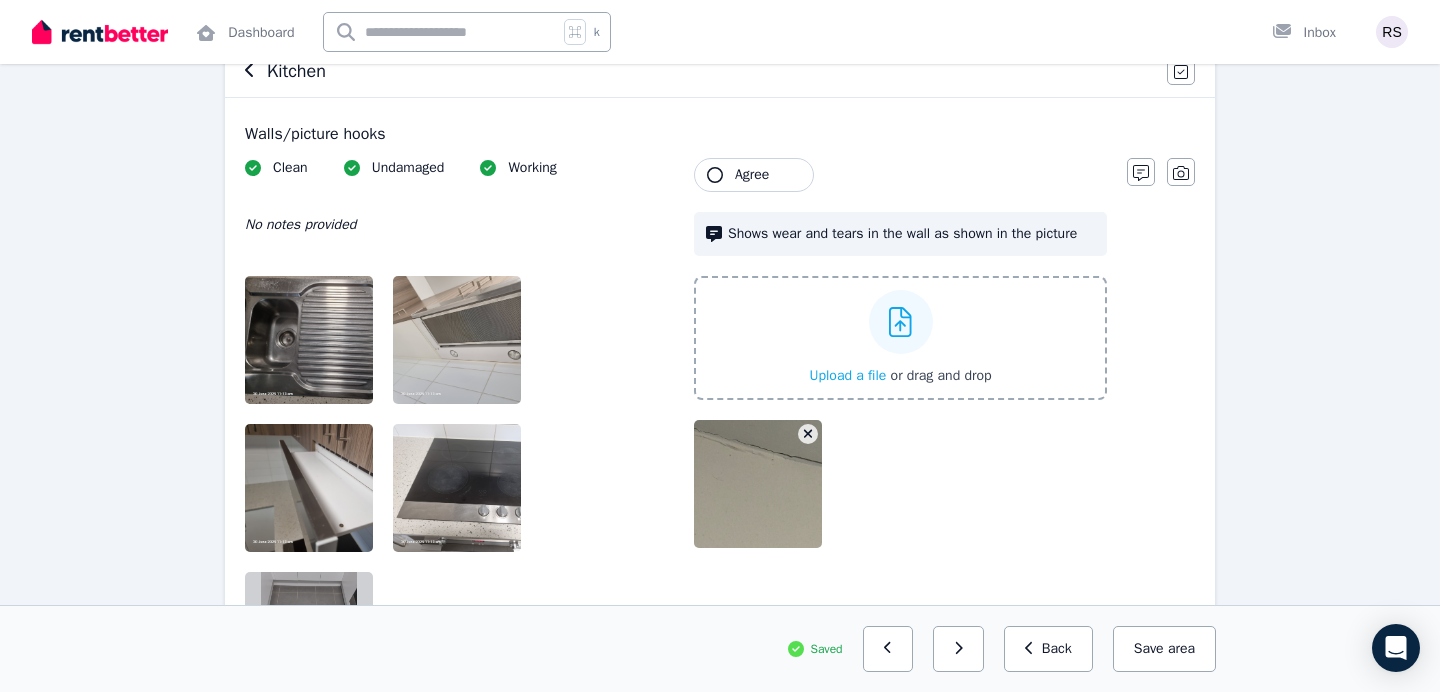 scroll, scrollTop: 201, scrollLeft: 0, axis: vertical 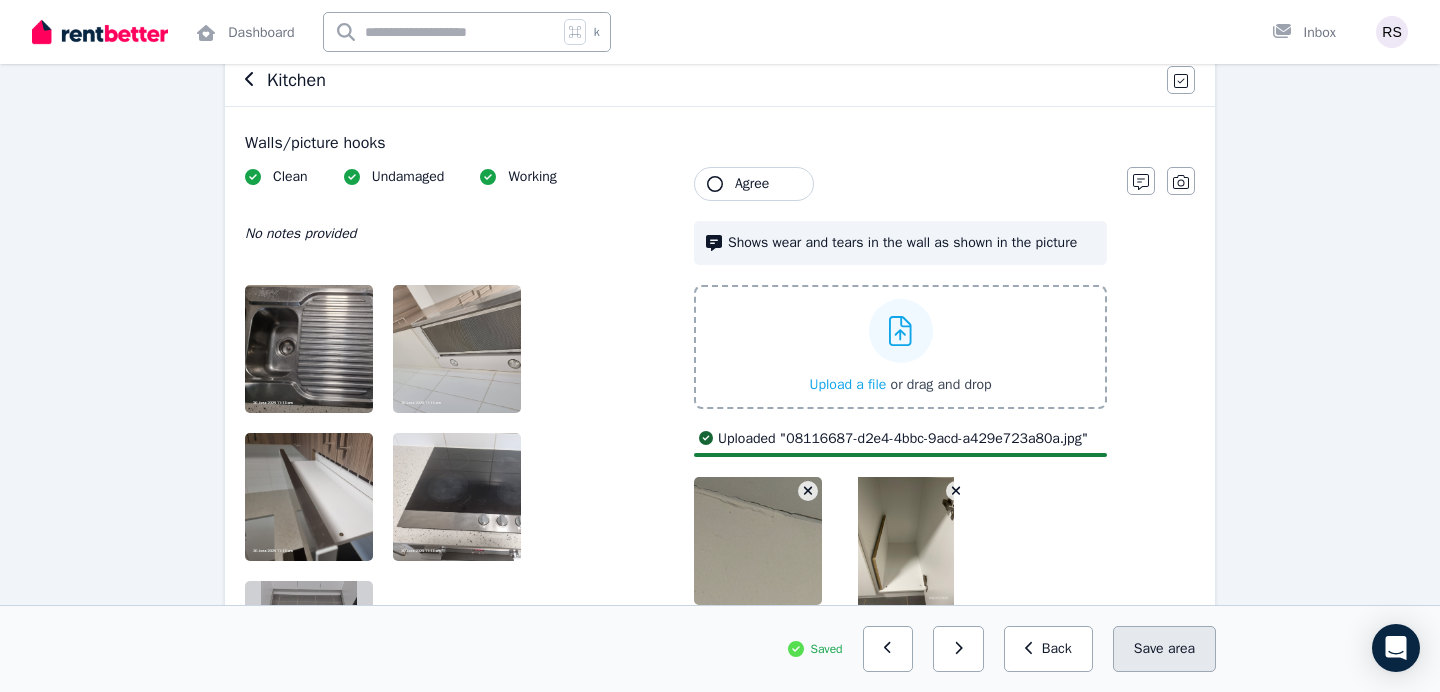 click on "Save   area" at bounding box center [1164, 649] 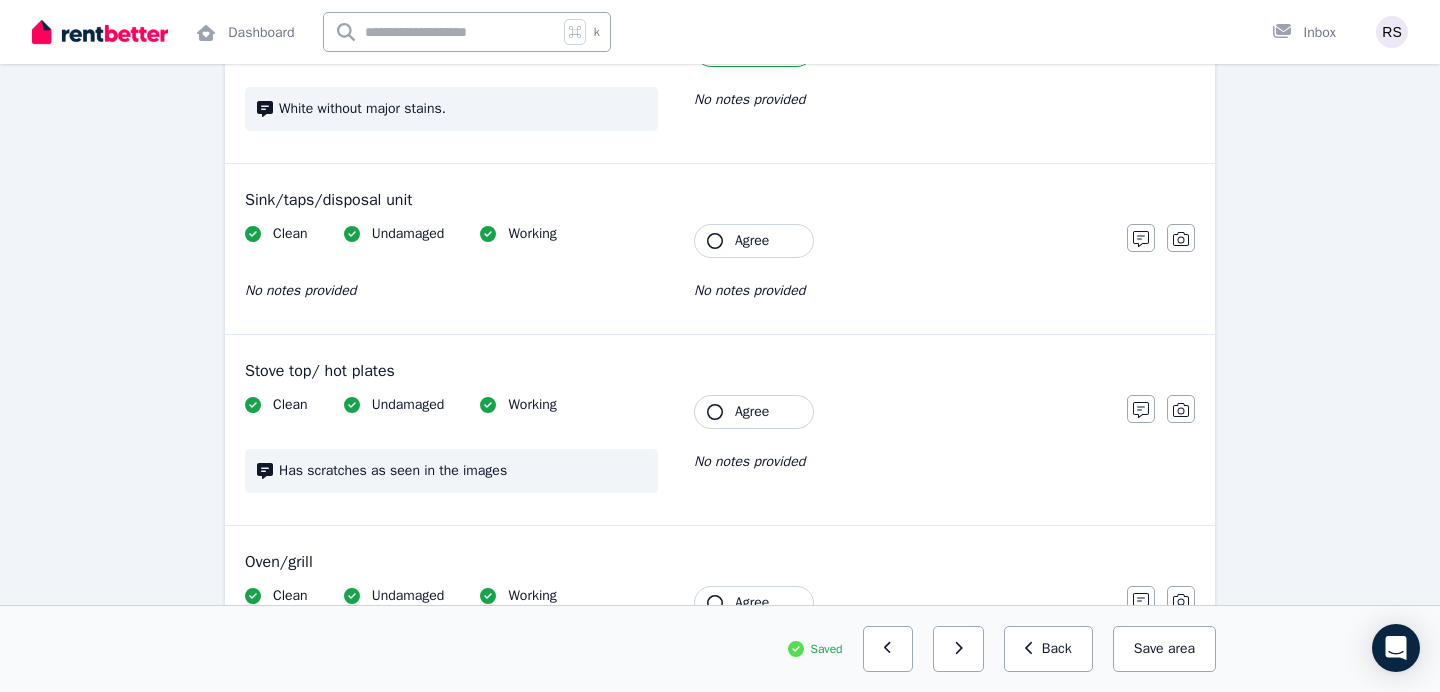 scroll, scrollTop: 1756, scrollLeft: 0, axis: vertical 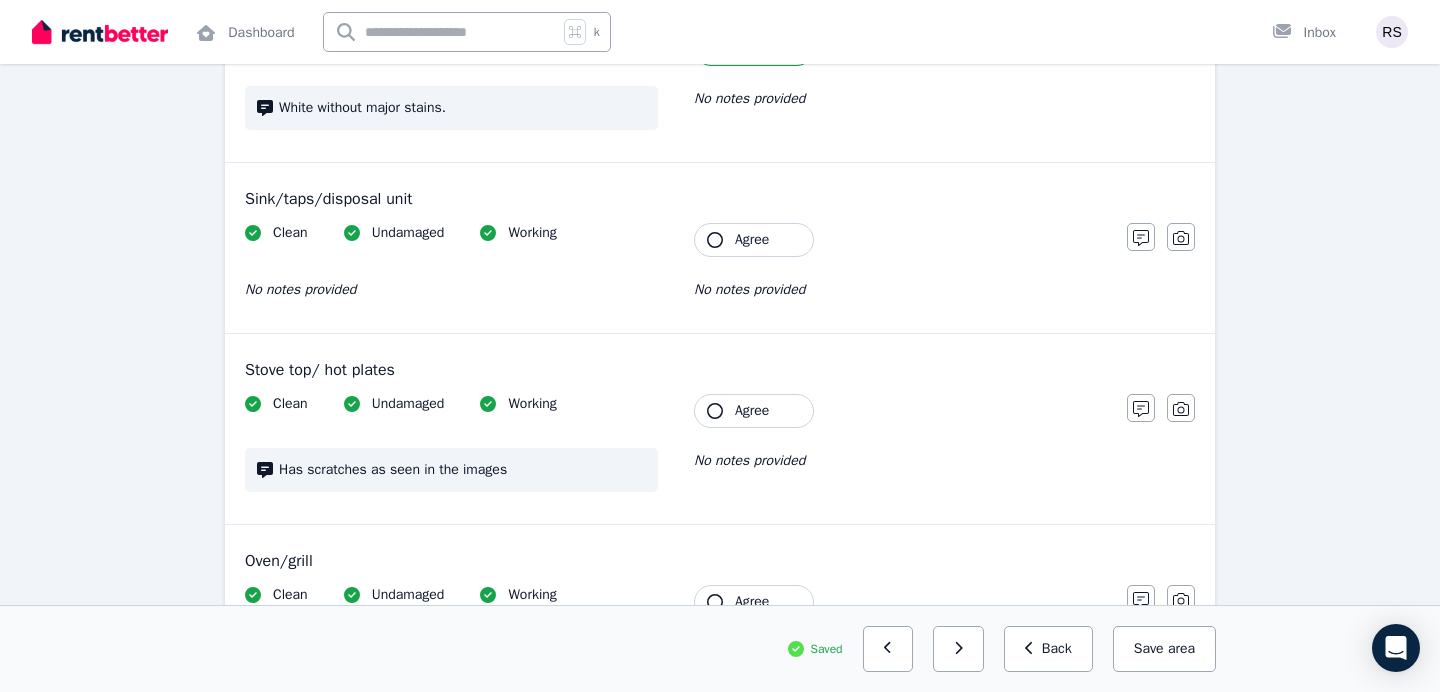click on "Agree" at bounding box center (754, 411) 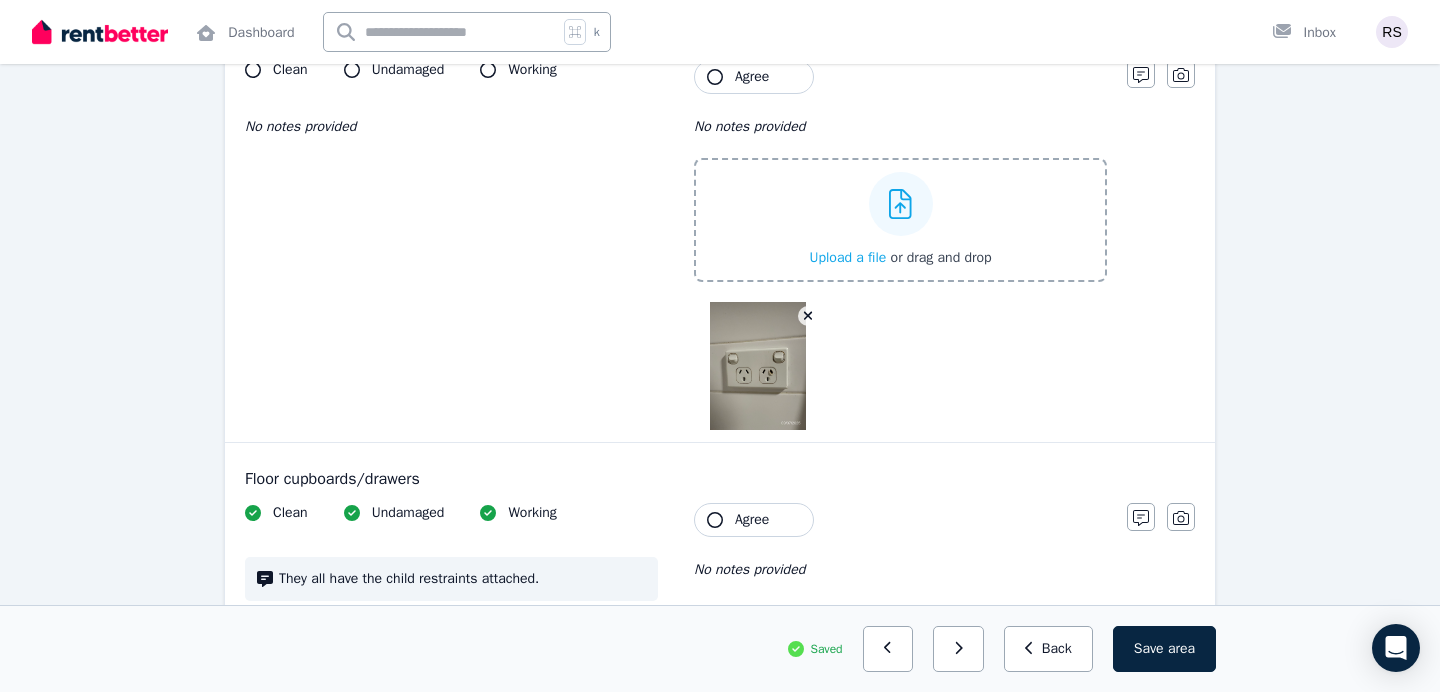 scroll, scrollTop: 1085, scrollLeft: 0, axis: vertical 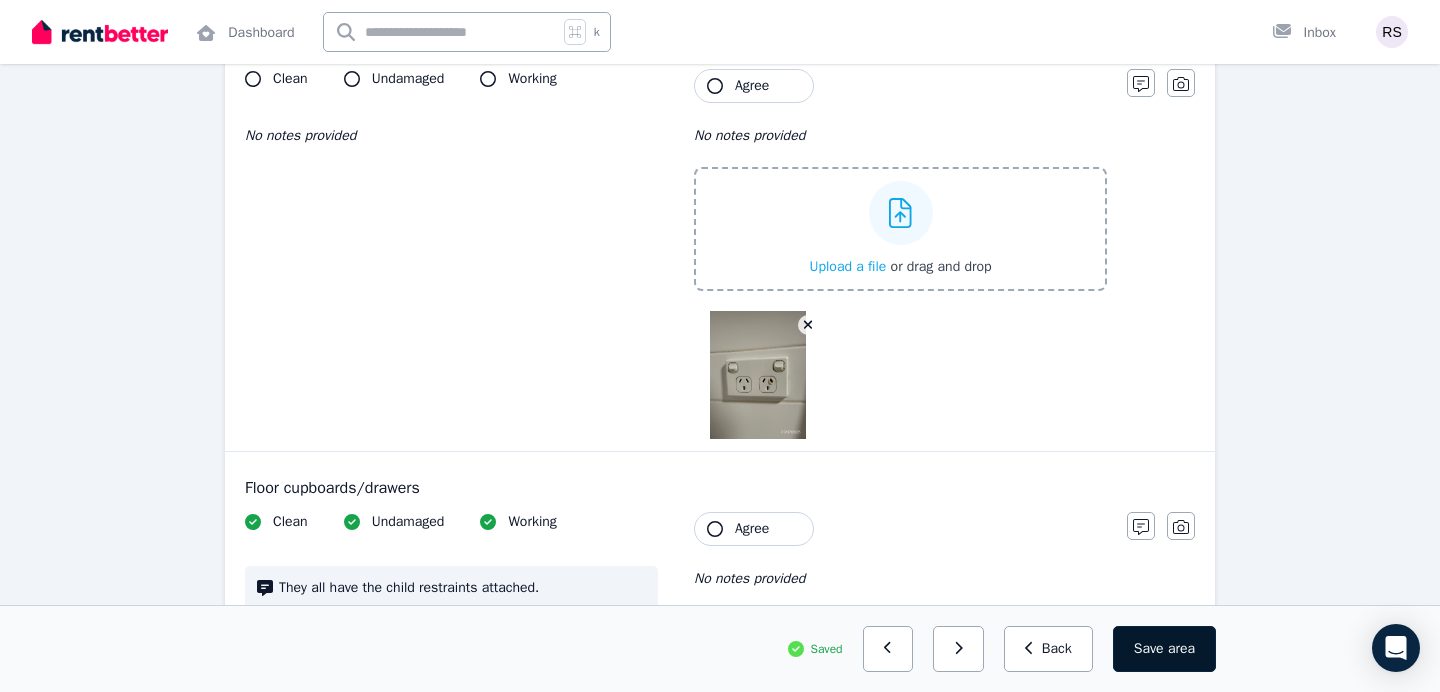 click on "Save   area" at bounding box center (1164, 649) 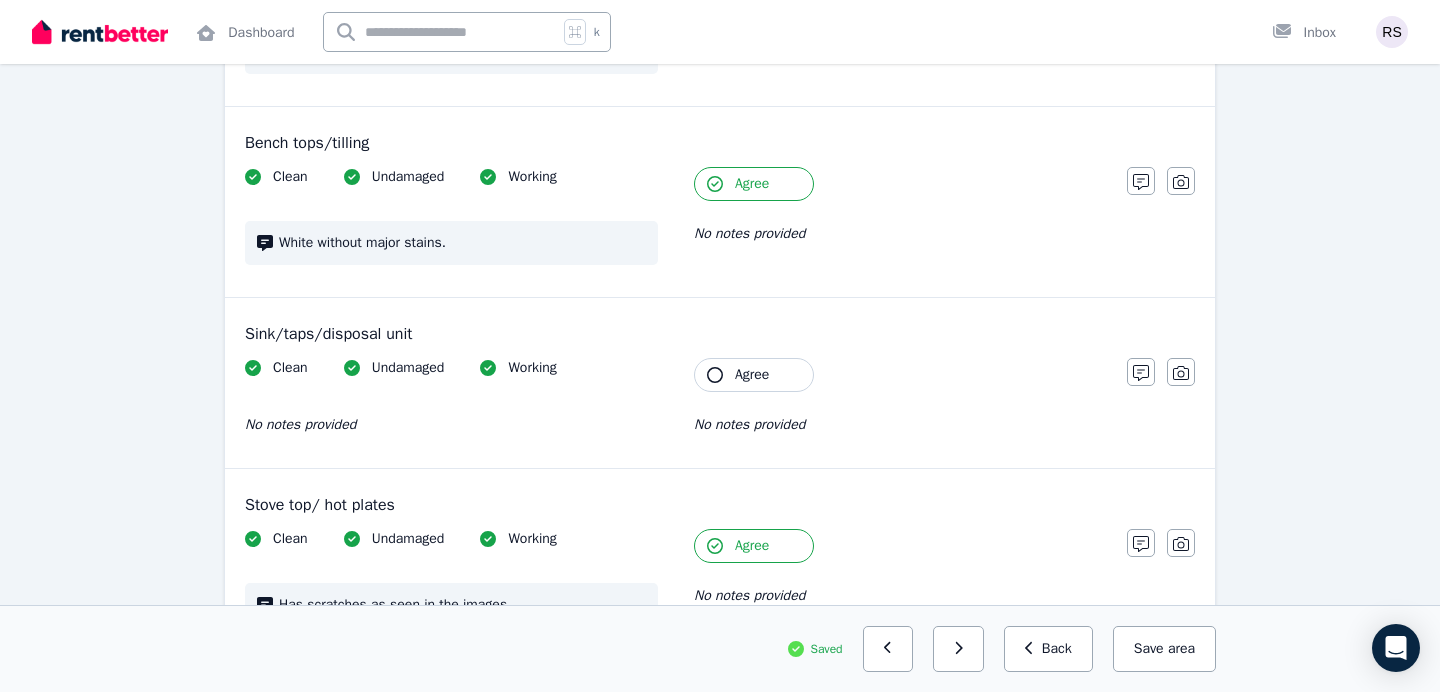 scroll, scrollTop: 1623, scrollLeft: 0, axis: vertical 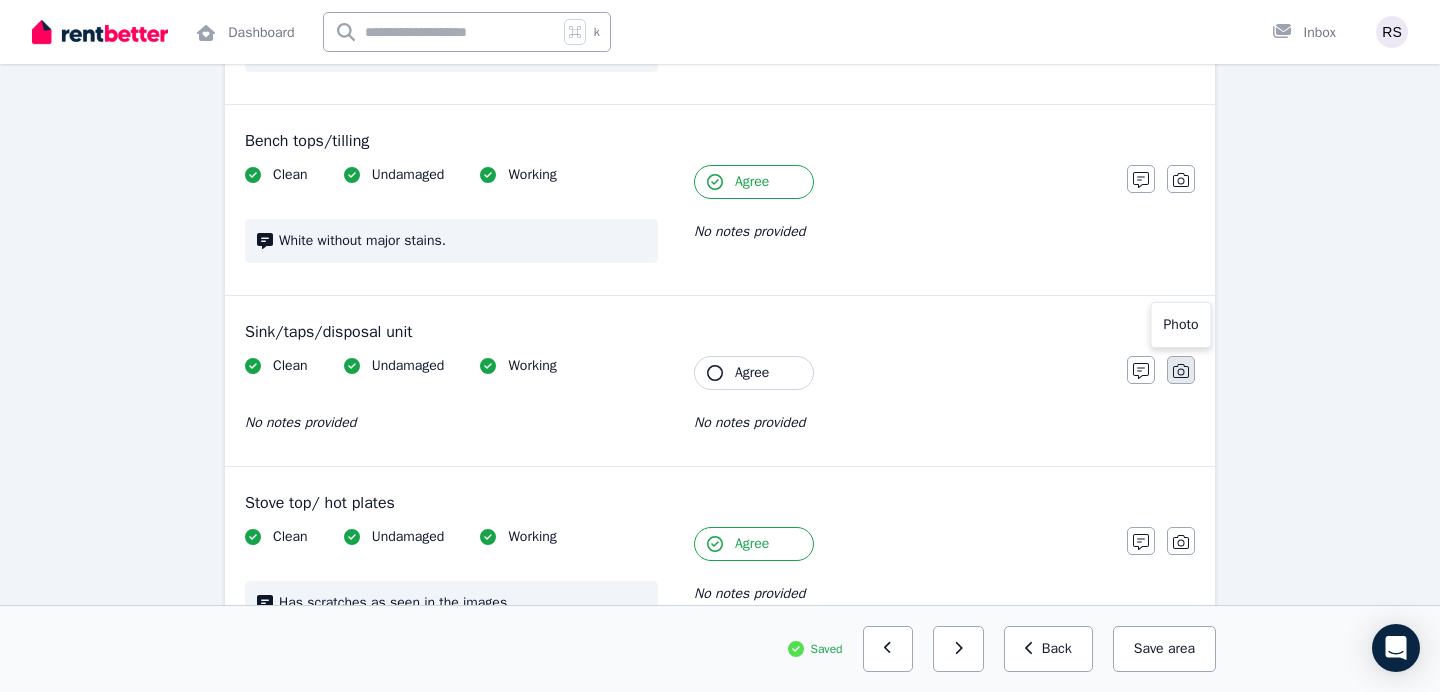 click 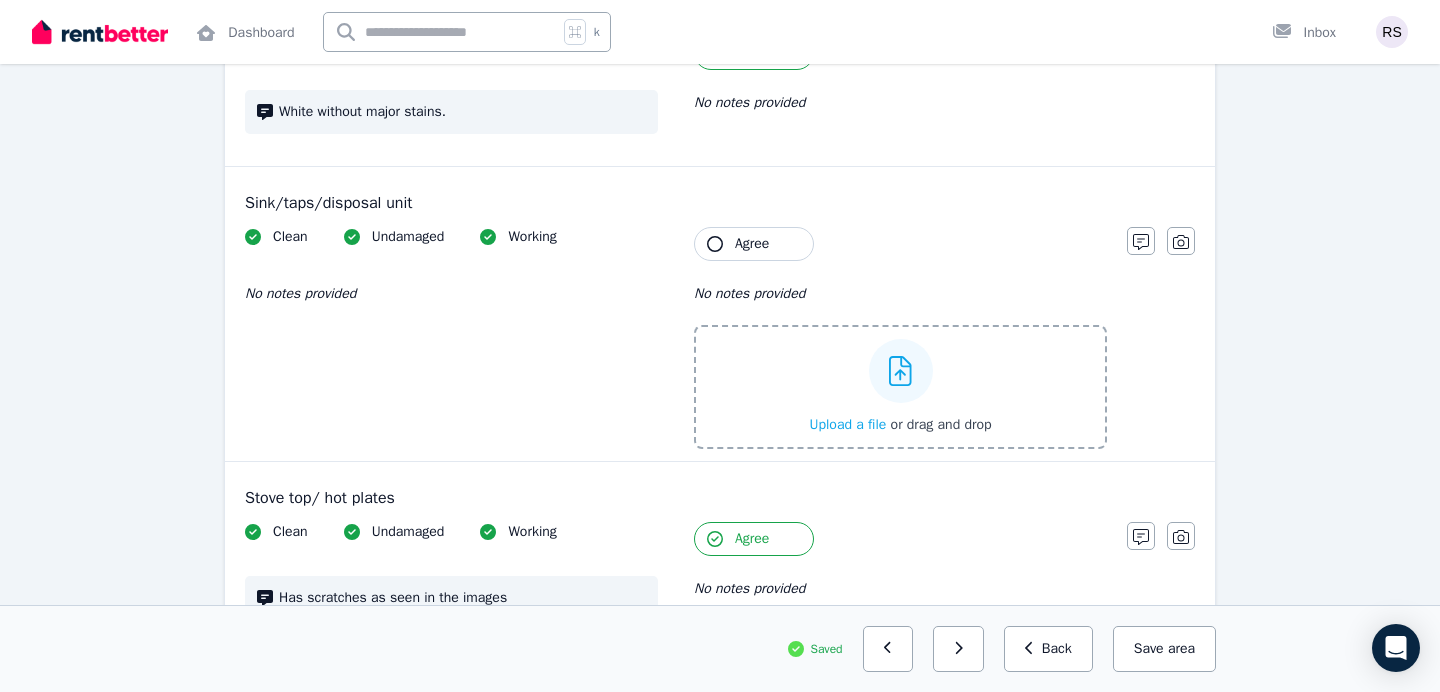 scroll, scrollTop: 1829, scrollLeft: 0, axis: vertical 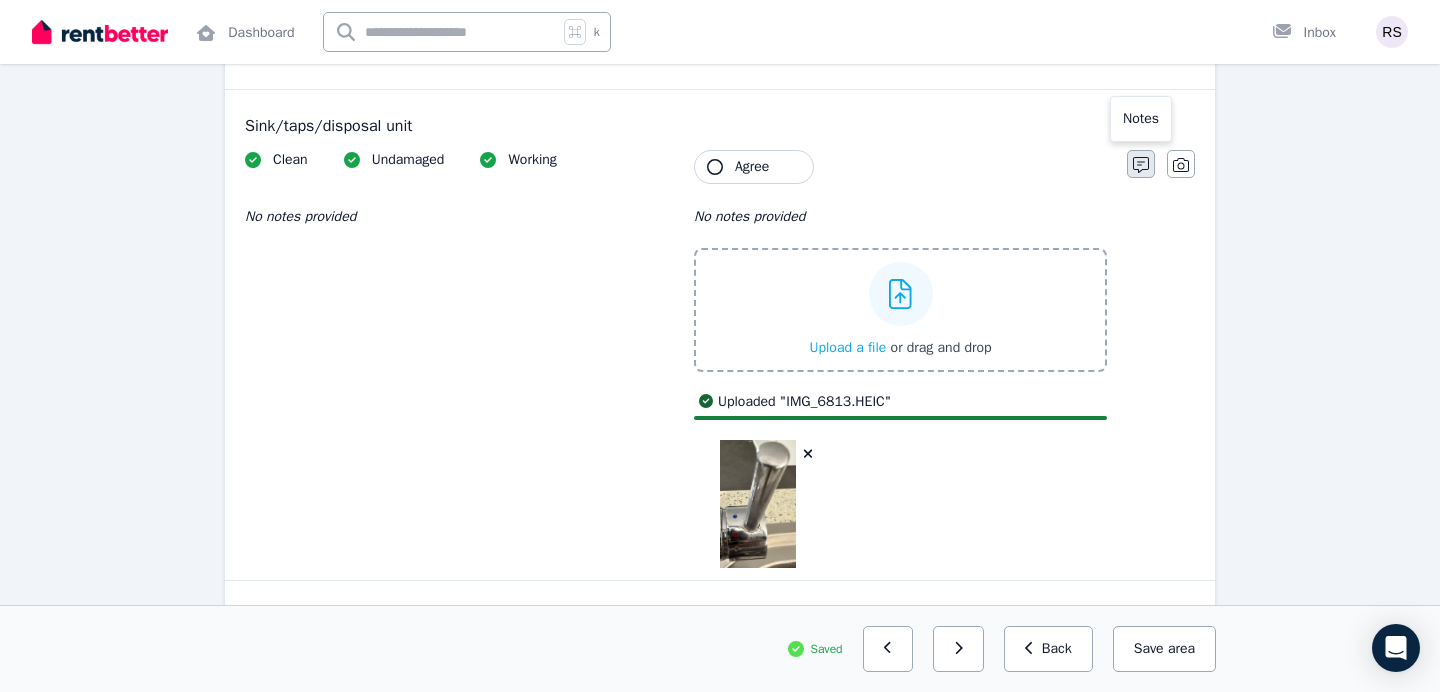 click 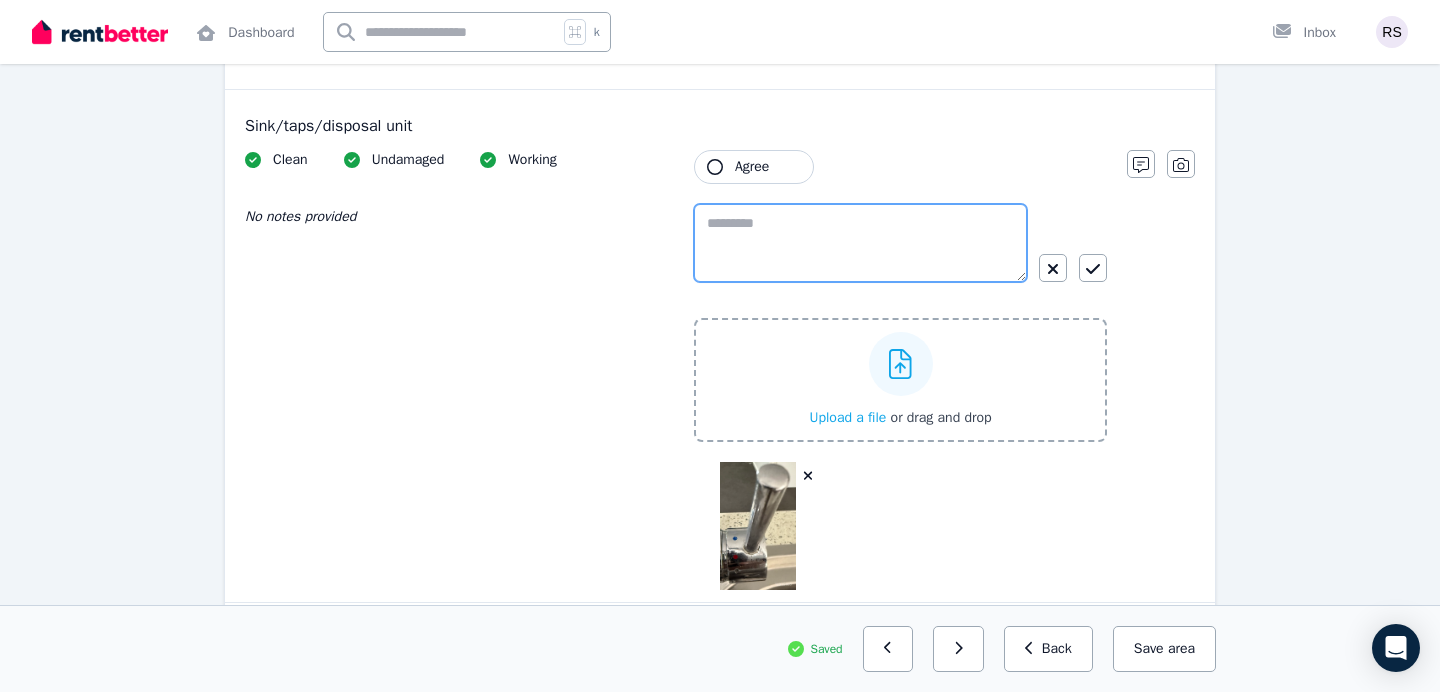 click at bounding box center (860, 243) 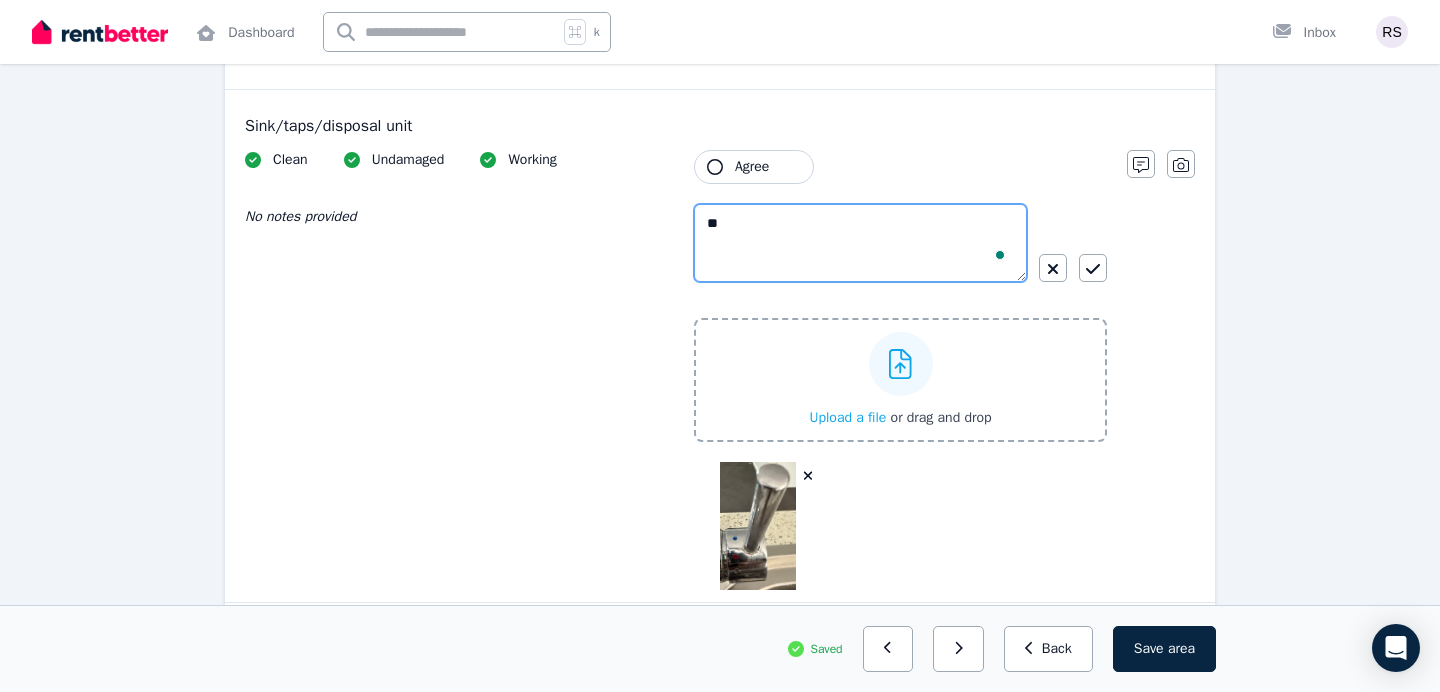 type on "*" 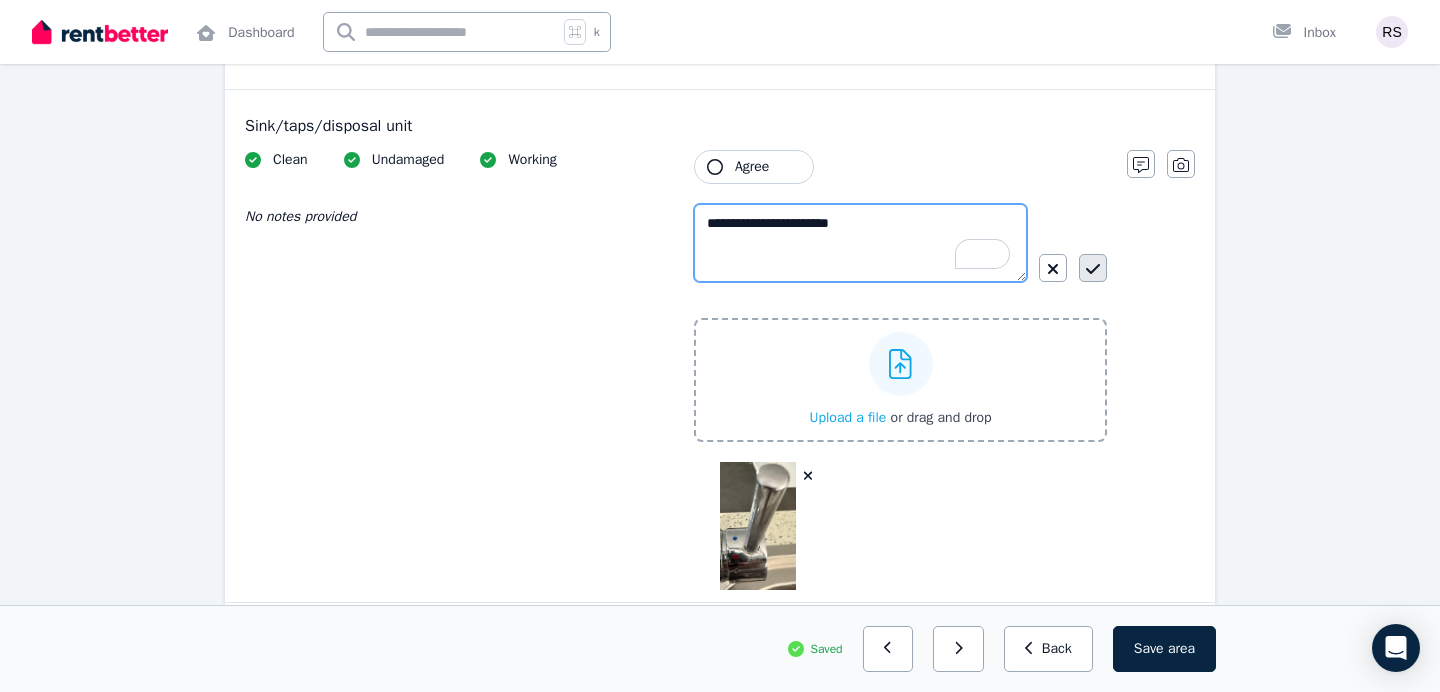type on "**********" 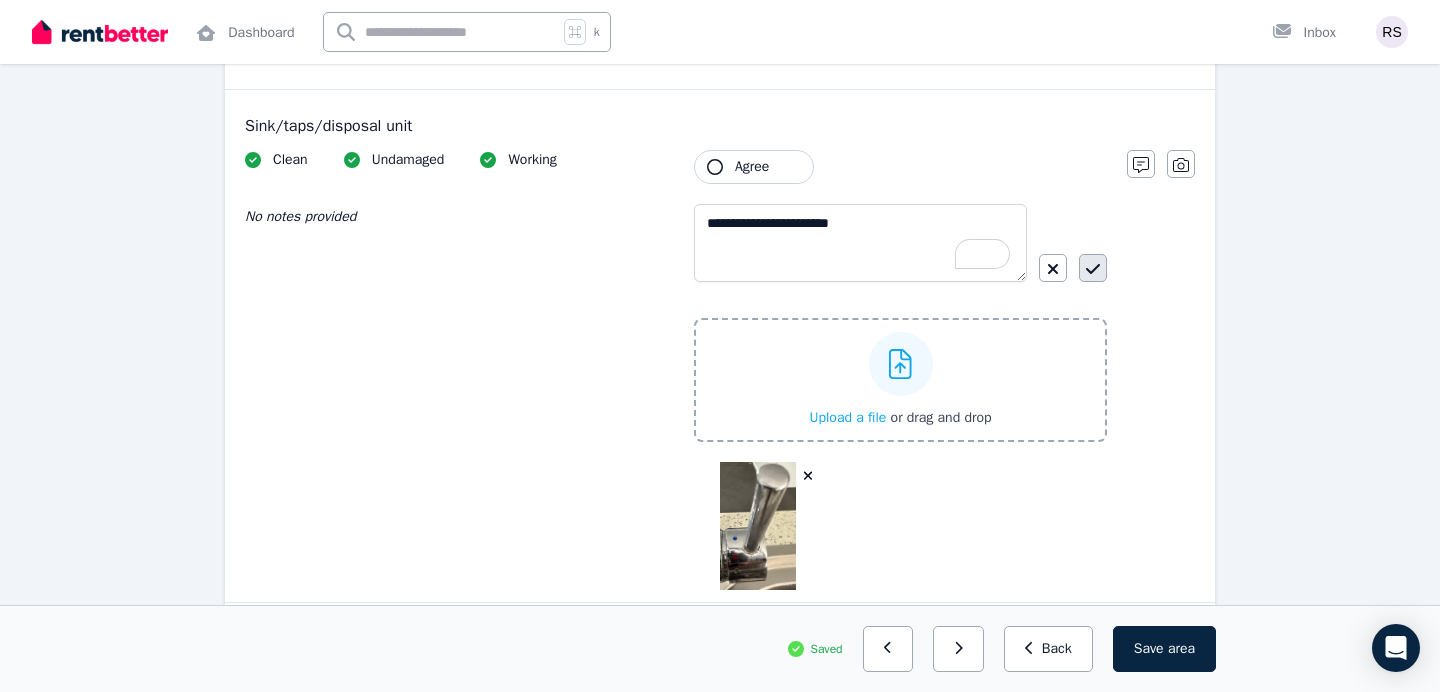 click at bounding box center [1093, 268] 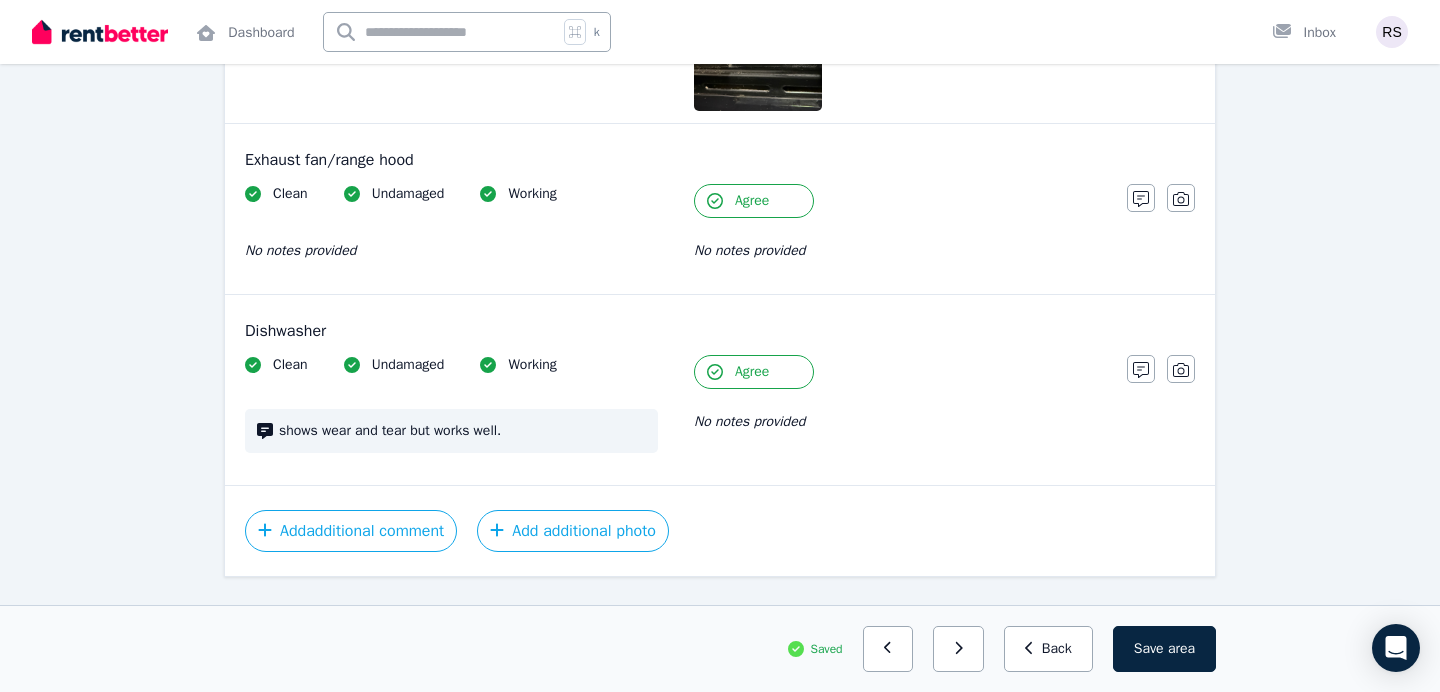 scroll, scrollTop: 2956, scrollLeft: 0, axis: vertical 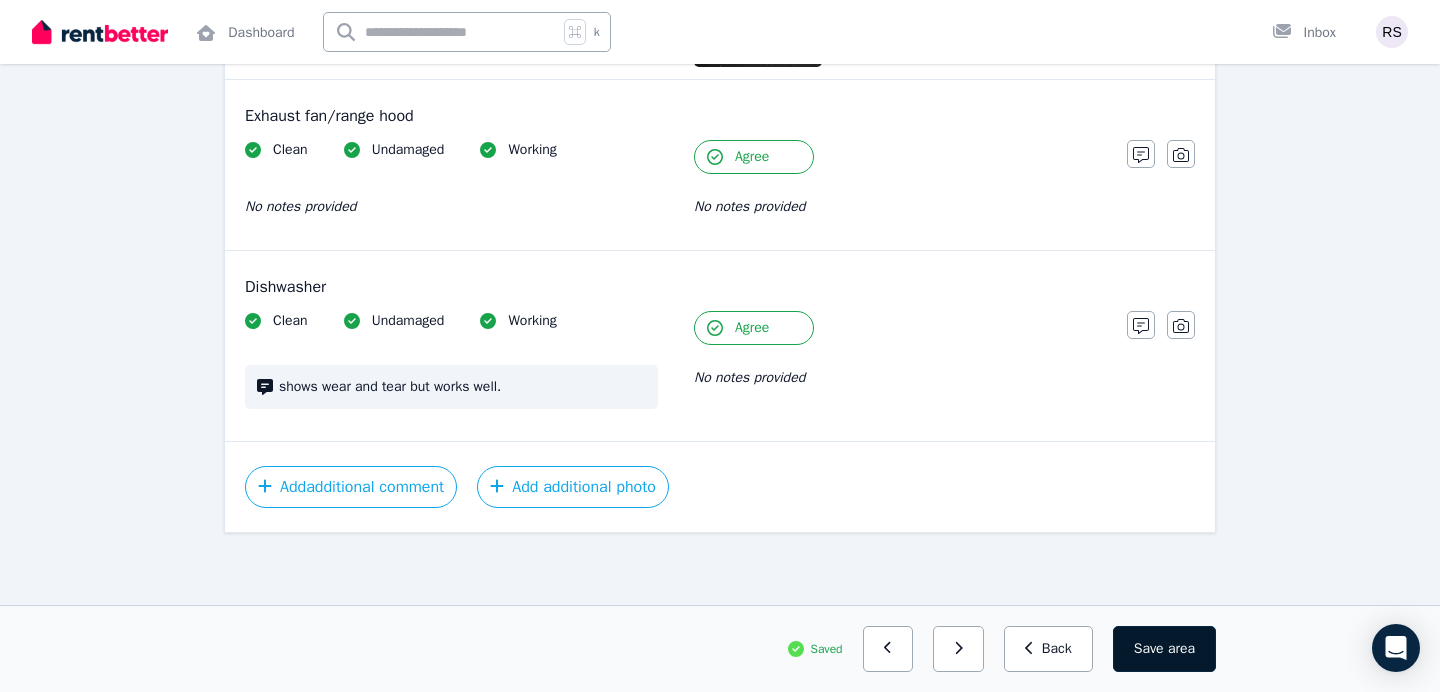 click on "Save   area" at bounding box center [1164, 649] 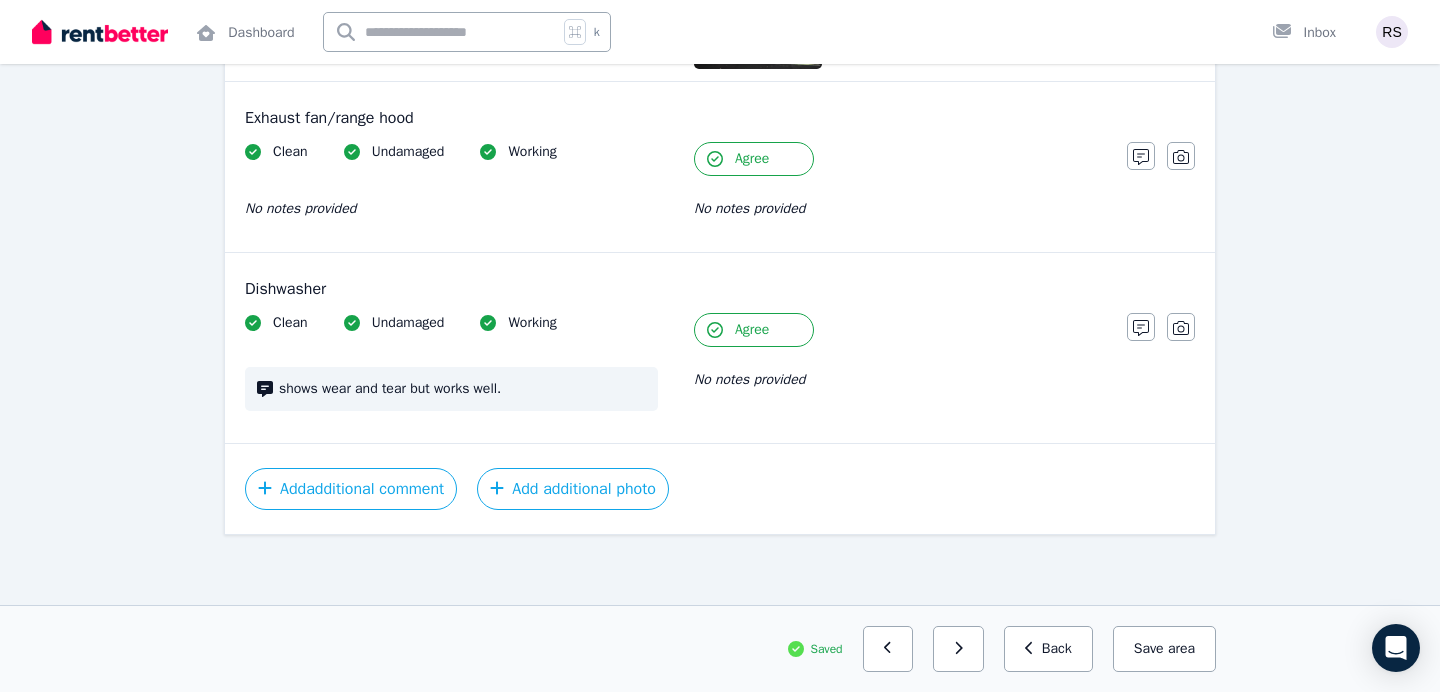 scroll, scrollTop: 2956, scrollLeft: 0, axis: vertical 